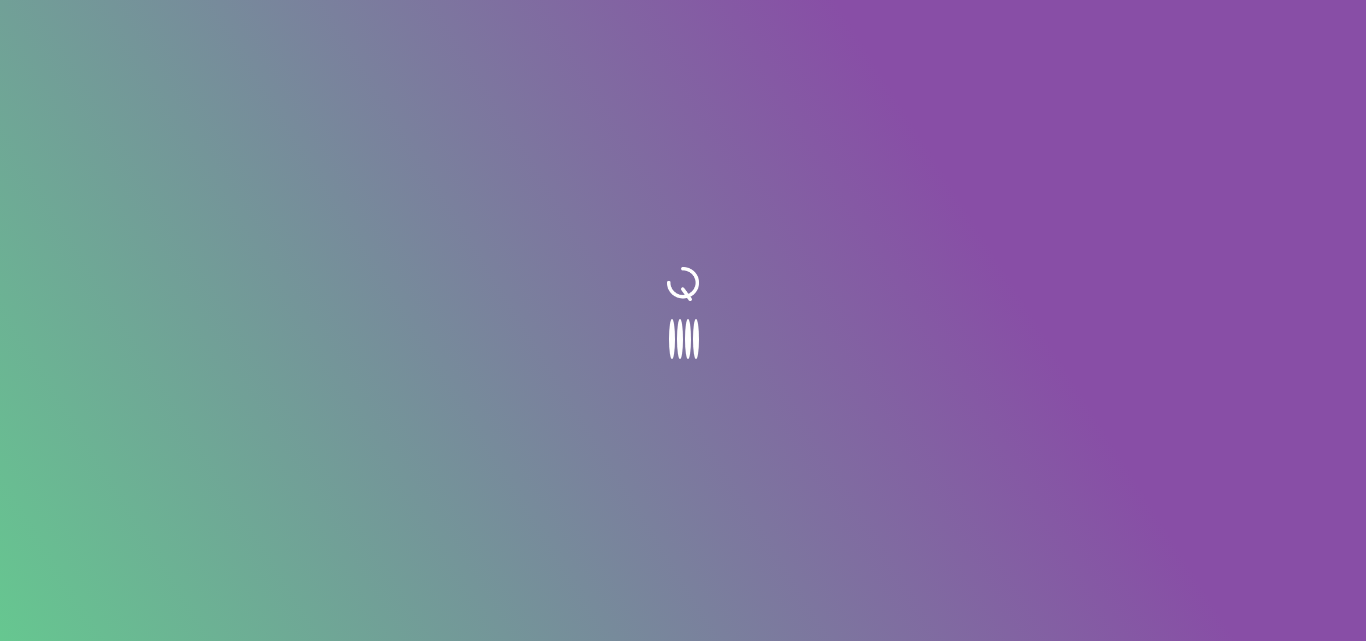 scroll, scrollTop: 0, scrollLeft: 0, axis: both 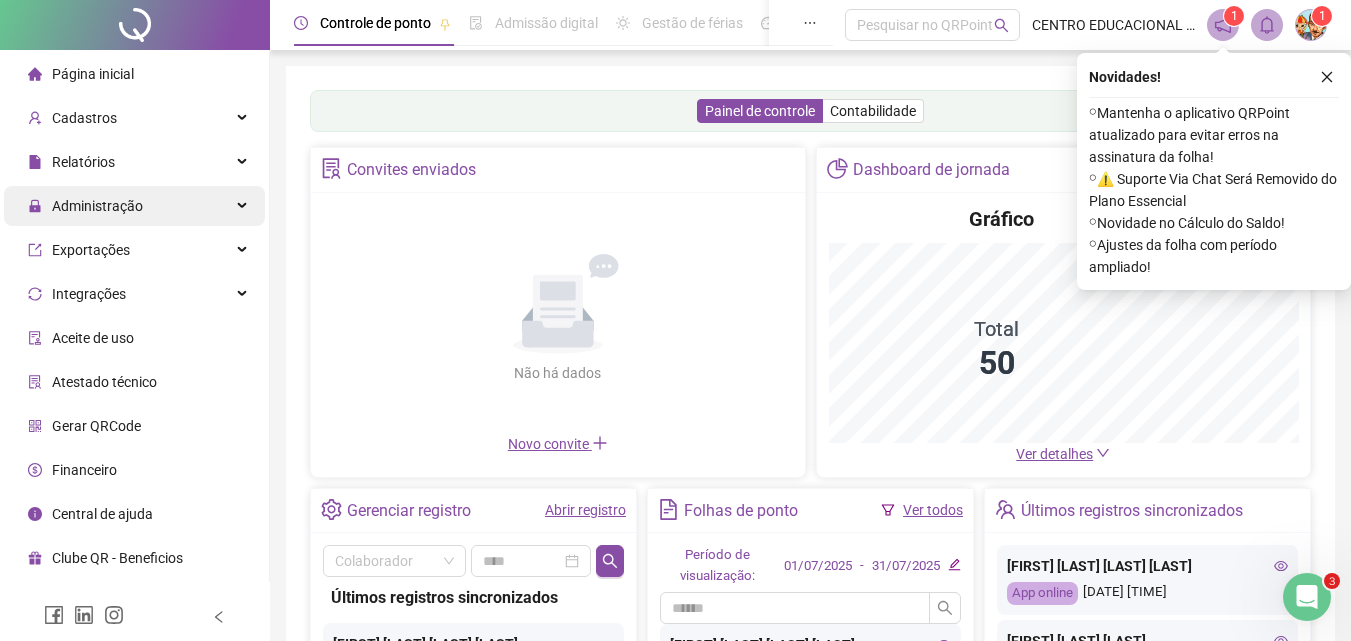 click on "Administração" at bounding box center (97, 206) 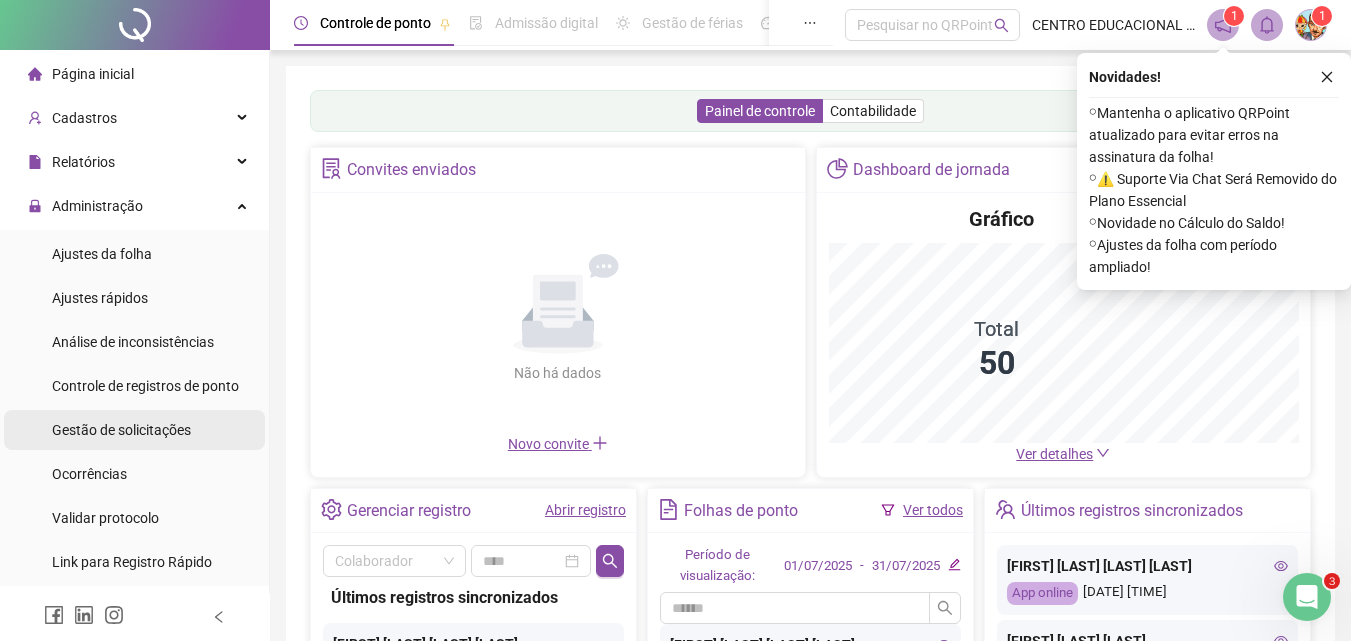 click on "Gestão de solicitações" at bounding box center (121, 430) 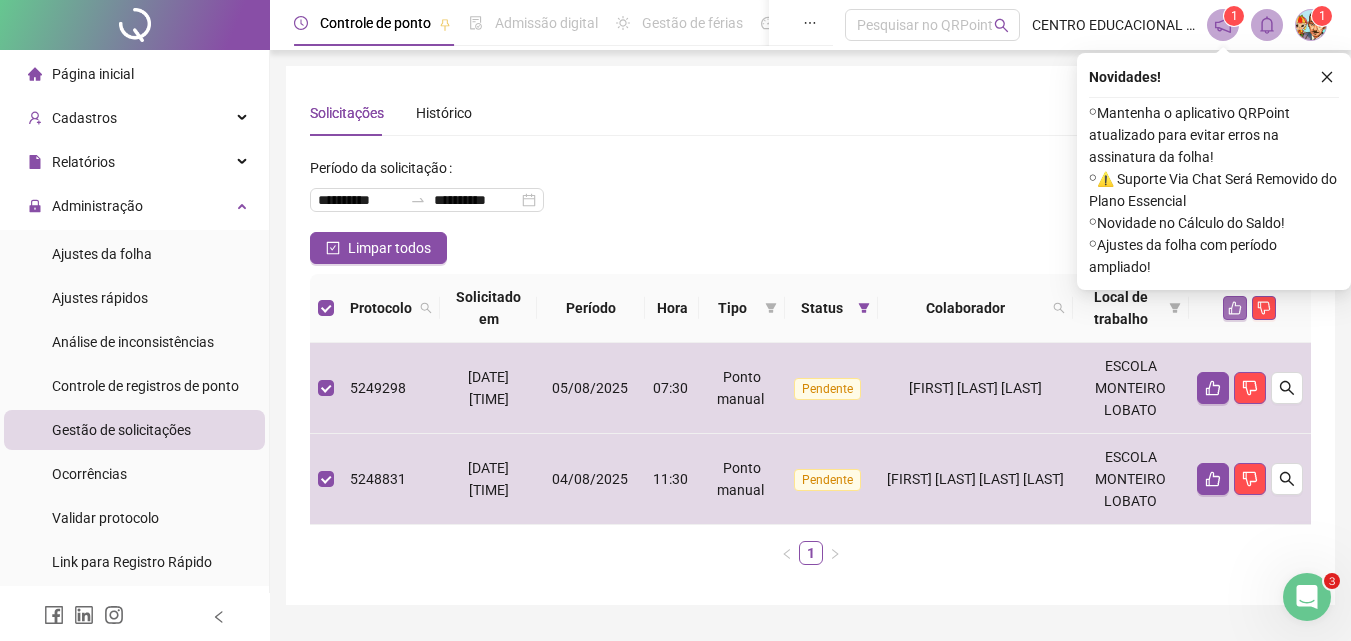 click 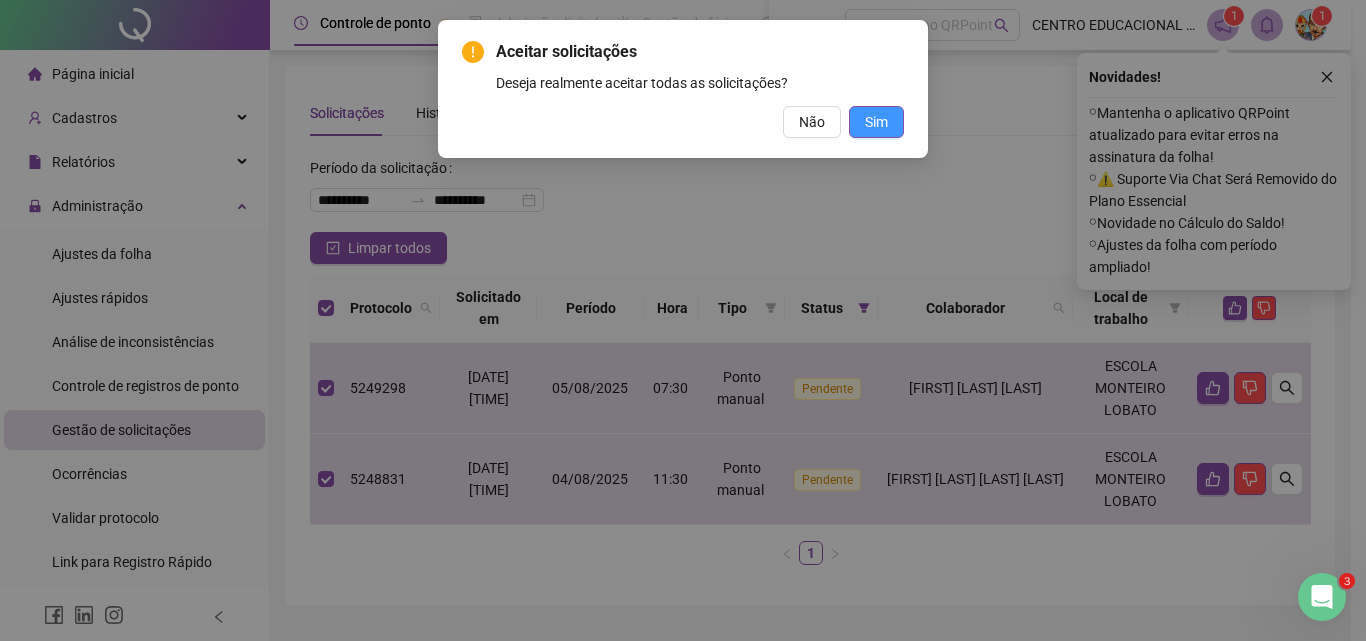 click on "Sim" at bounding box center (876, 122) 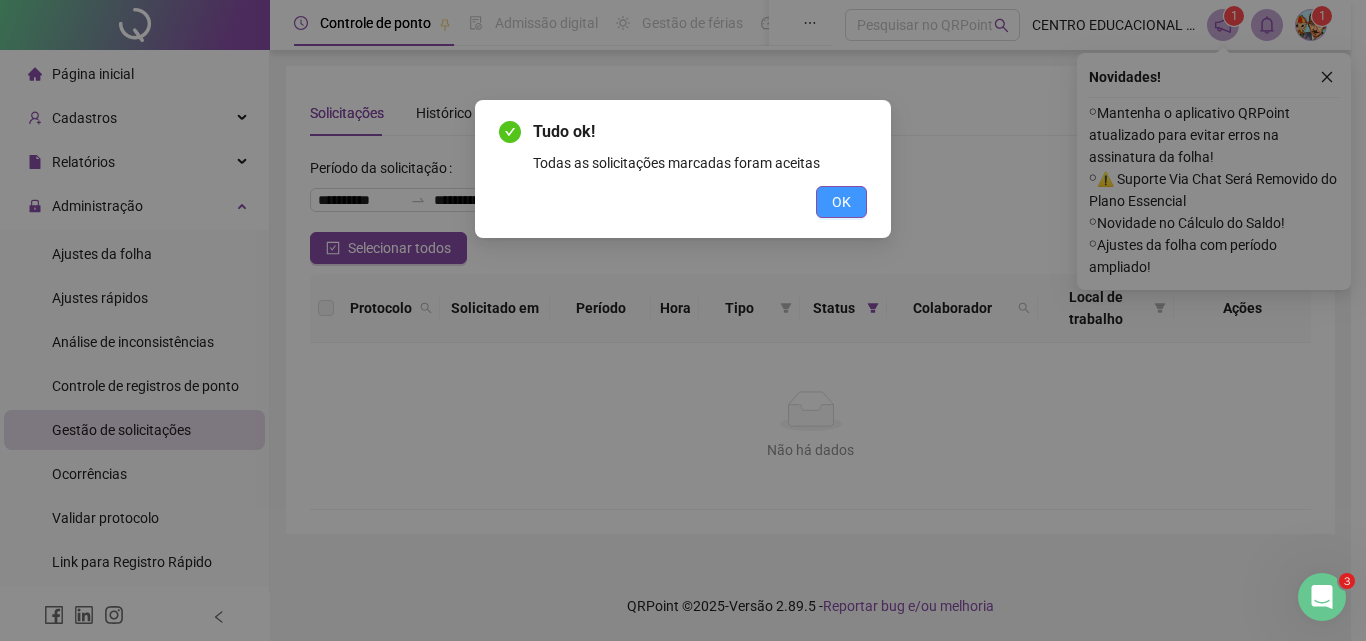 click on "OK" at bounding box center (841, 202) 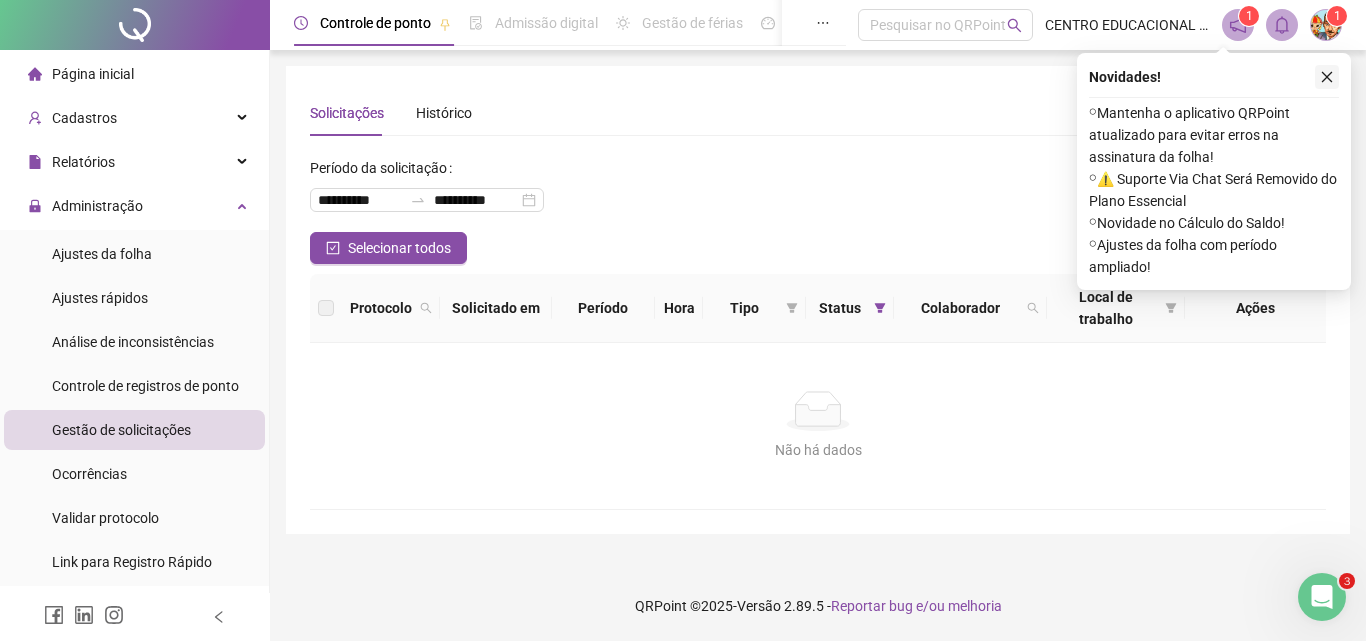 click 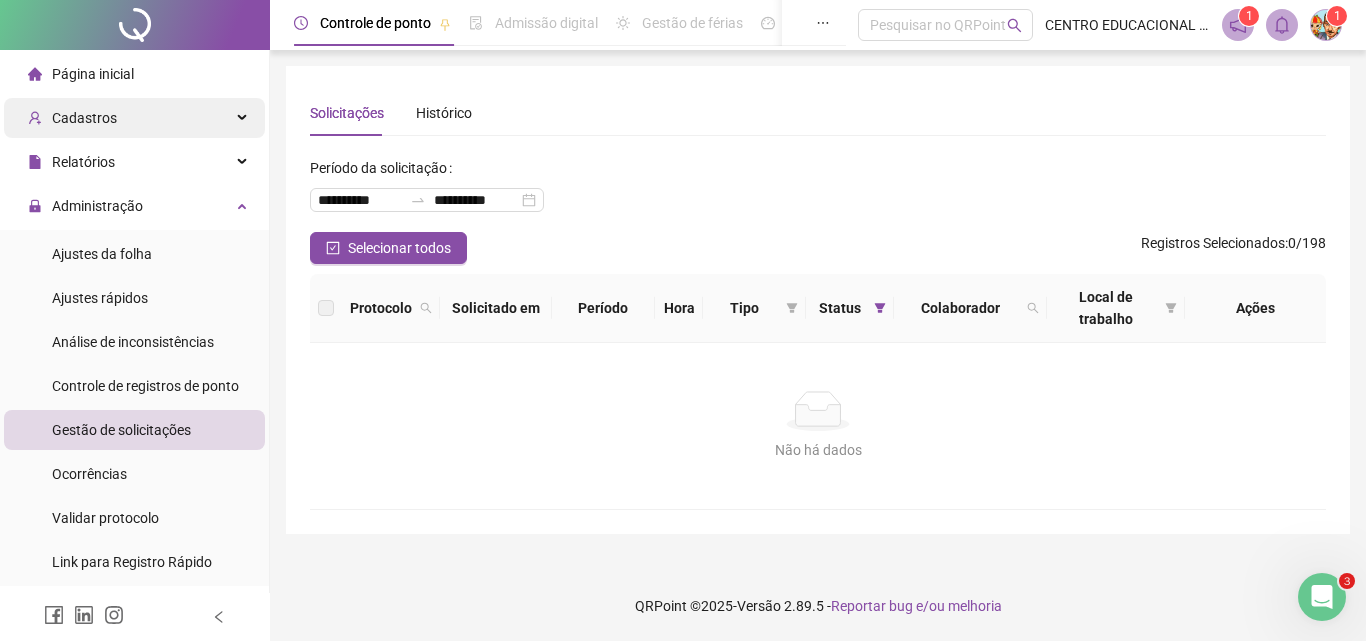 click on "Cadastros" at bounding box center [84, 118] 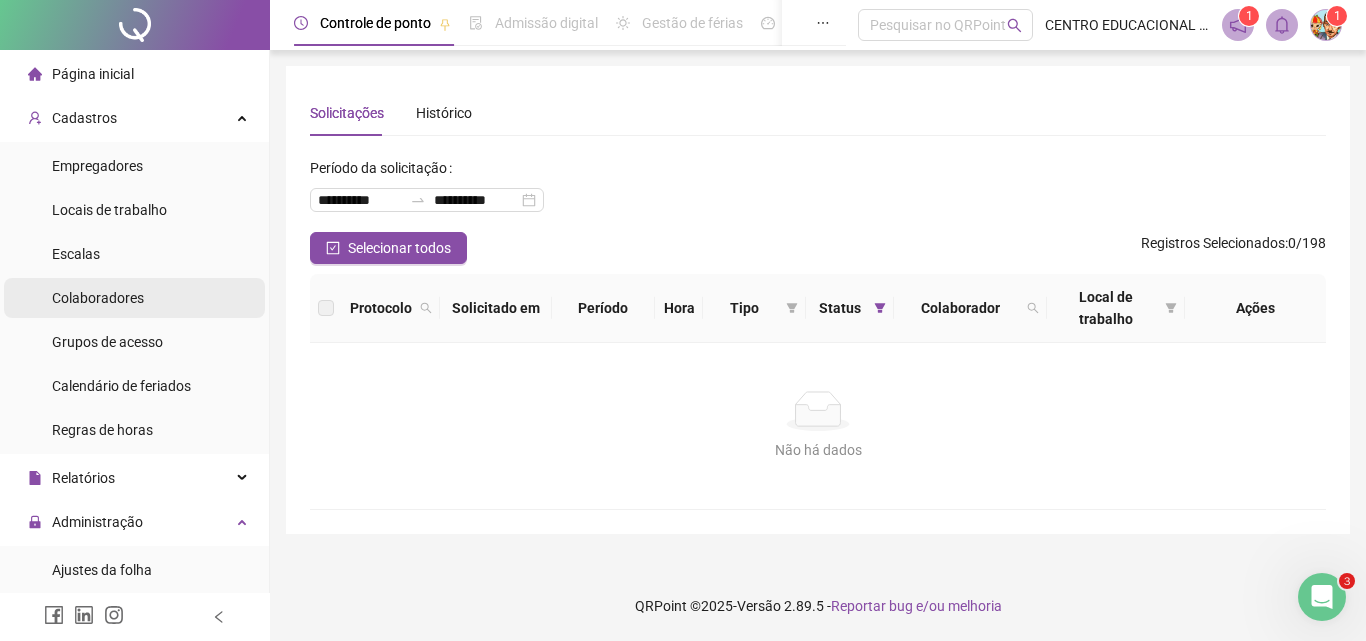 click on "Colaboradores" at bounding box center [98, 298] 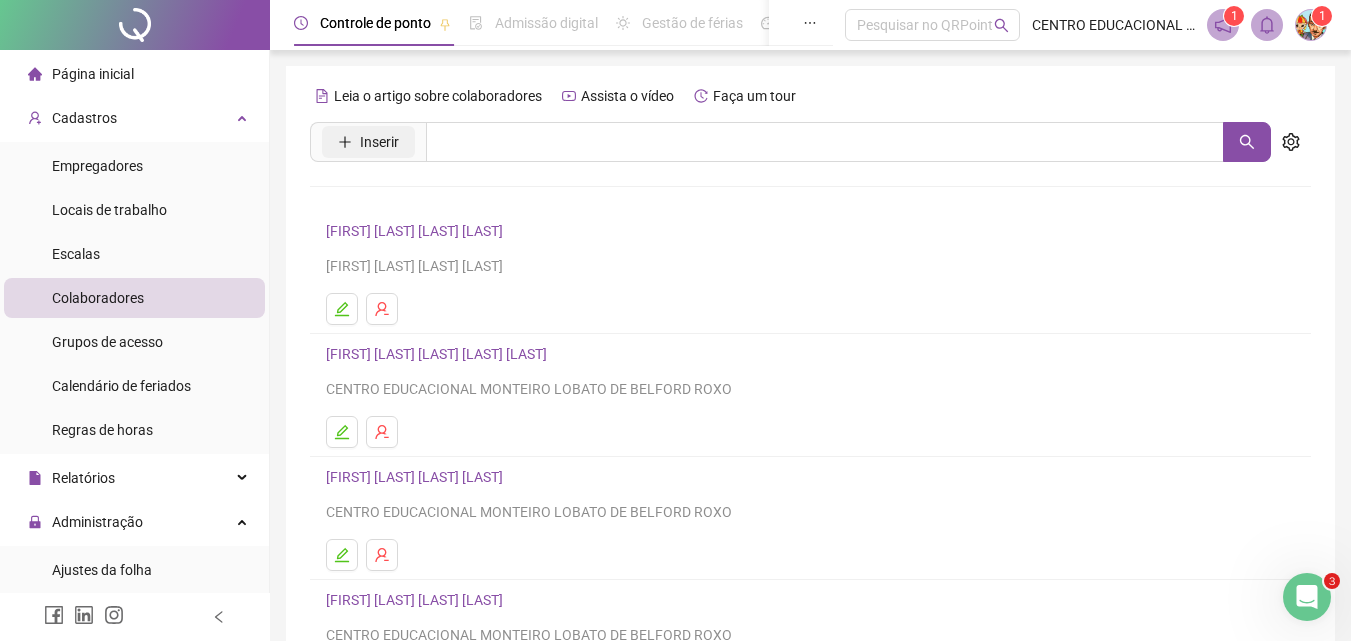 click on "Inserir" at bounding box center [368, 142] 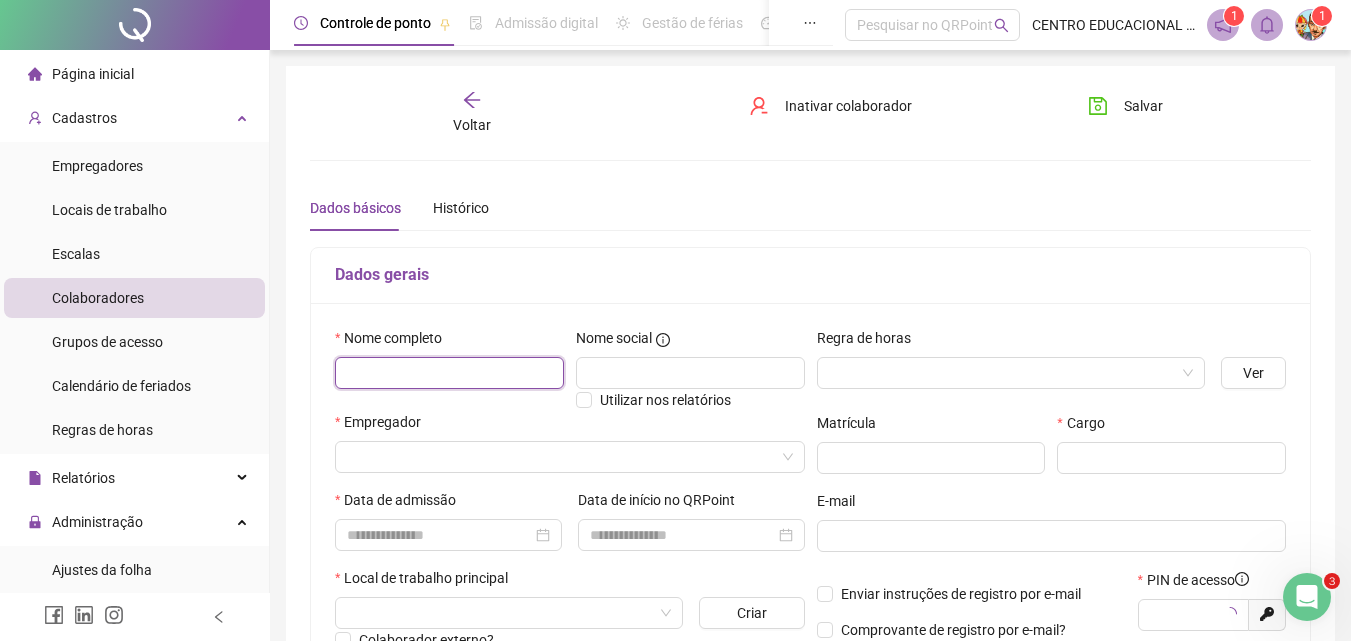 type on "*****" 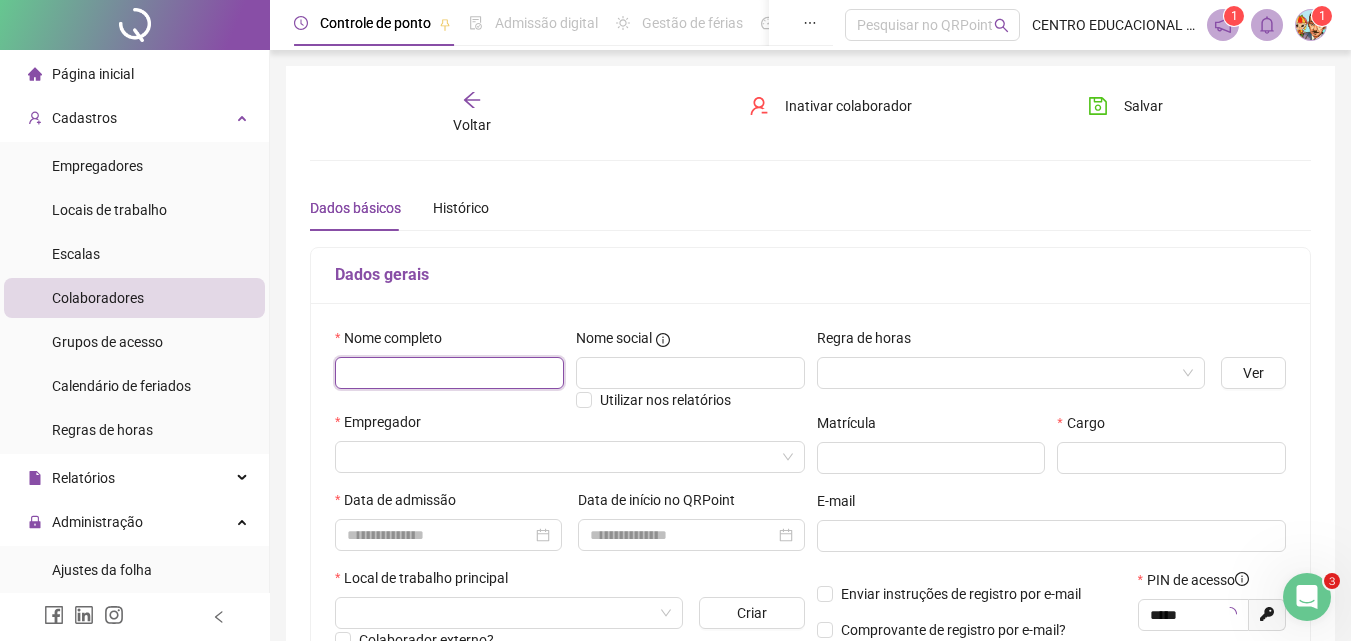 click at bounding box center [449, 373] 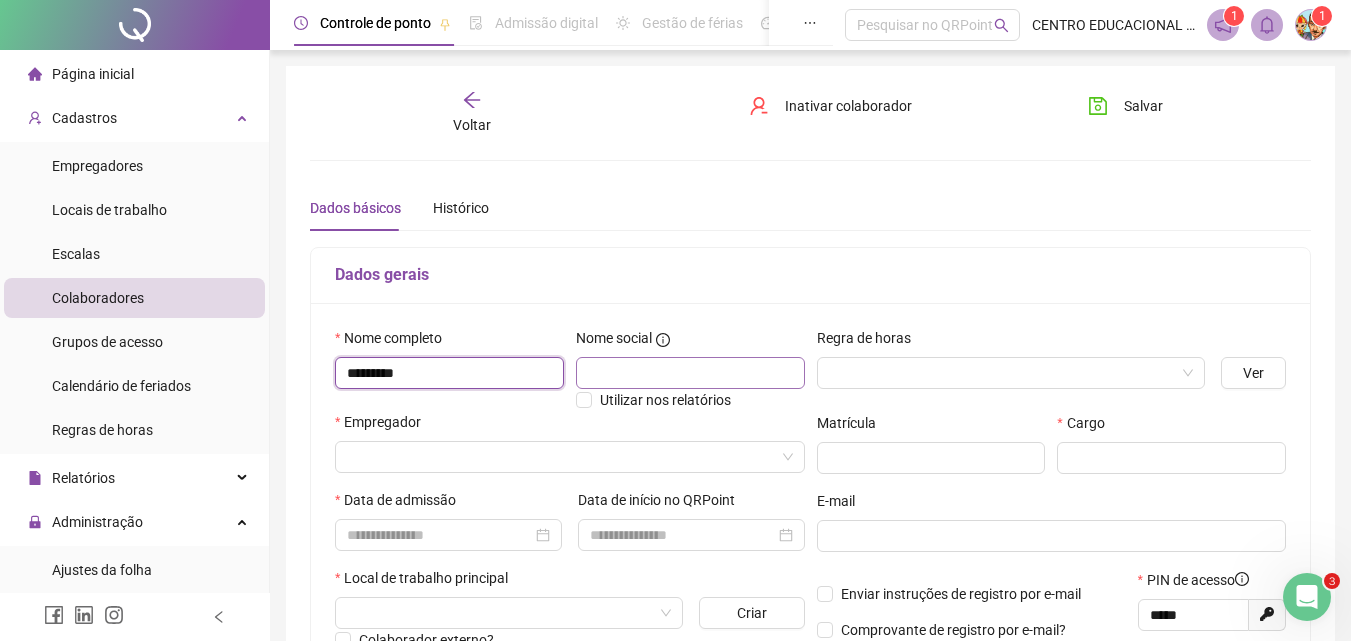 type on "********" 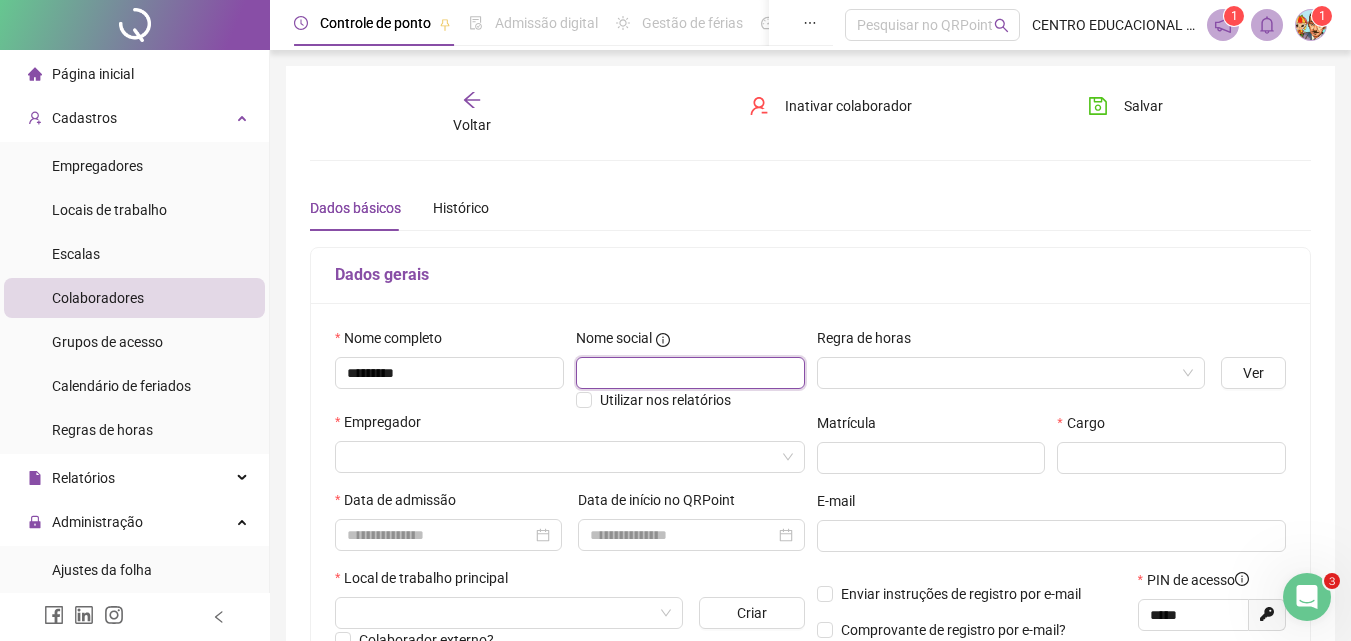 click at bounding box center (690, 373) 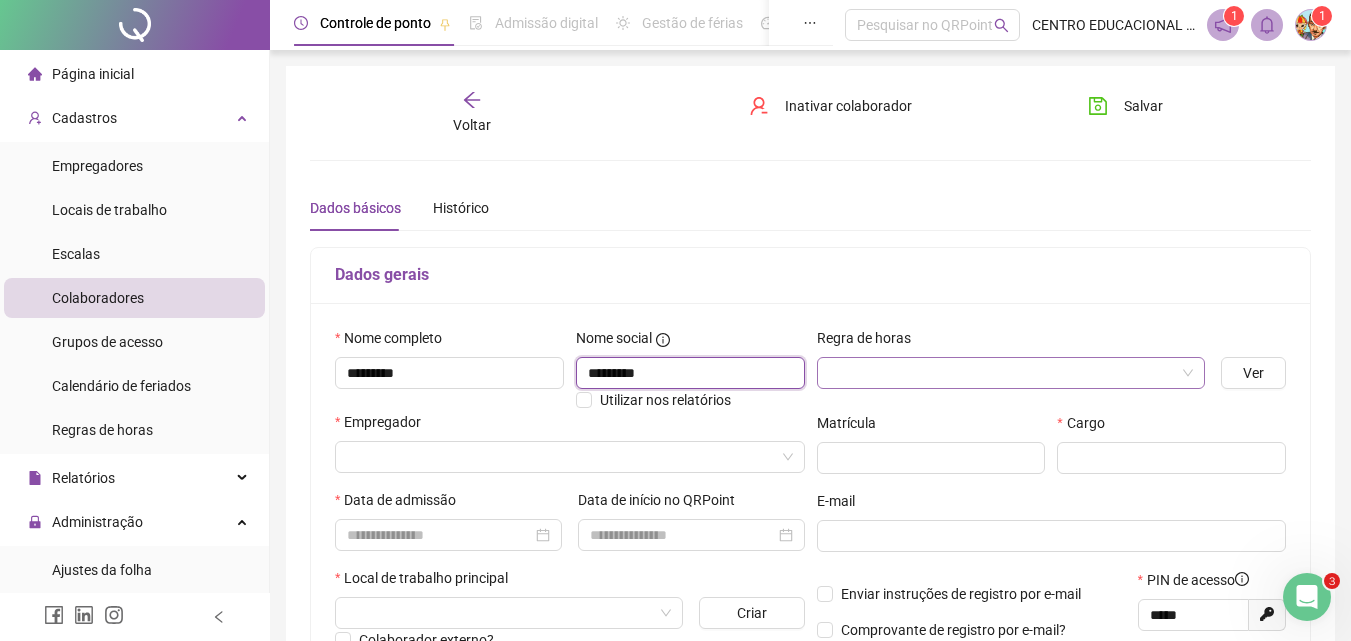 type on "********" 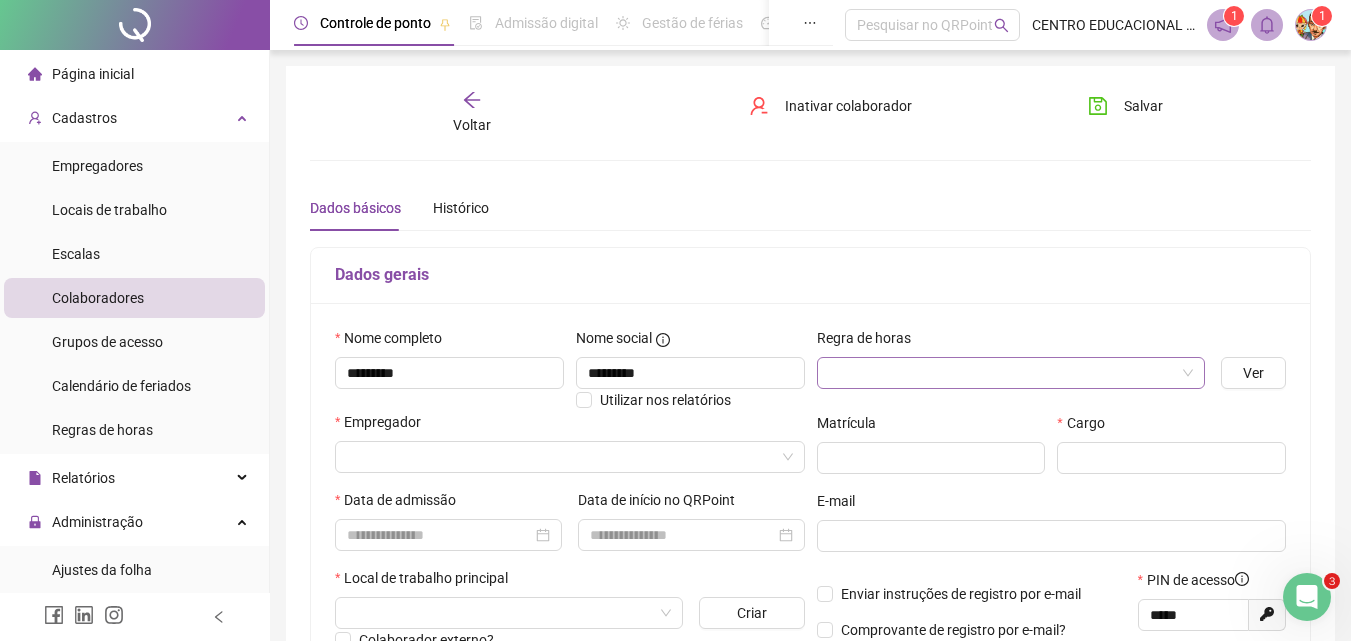 click at bounding box center [1002, 373] 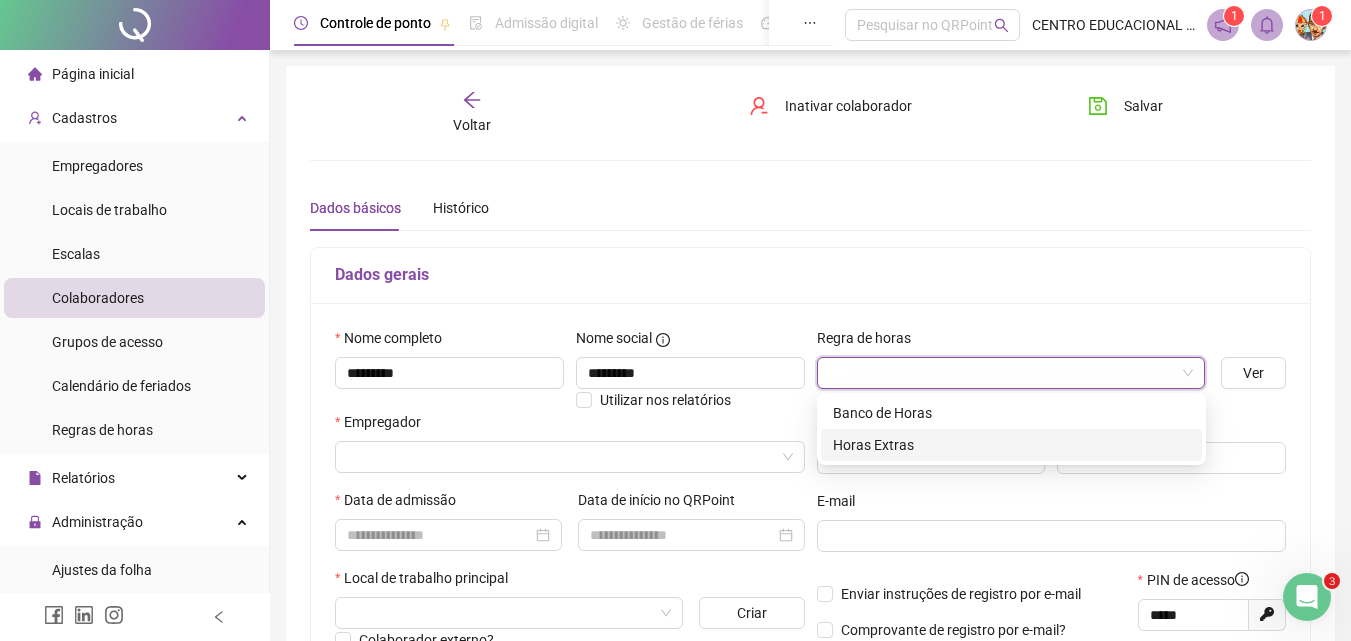 click on "Horas Extras" at bounding box center (1011, 445) 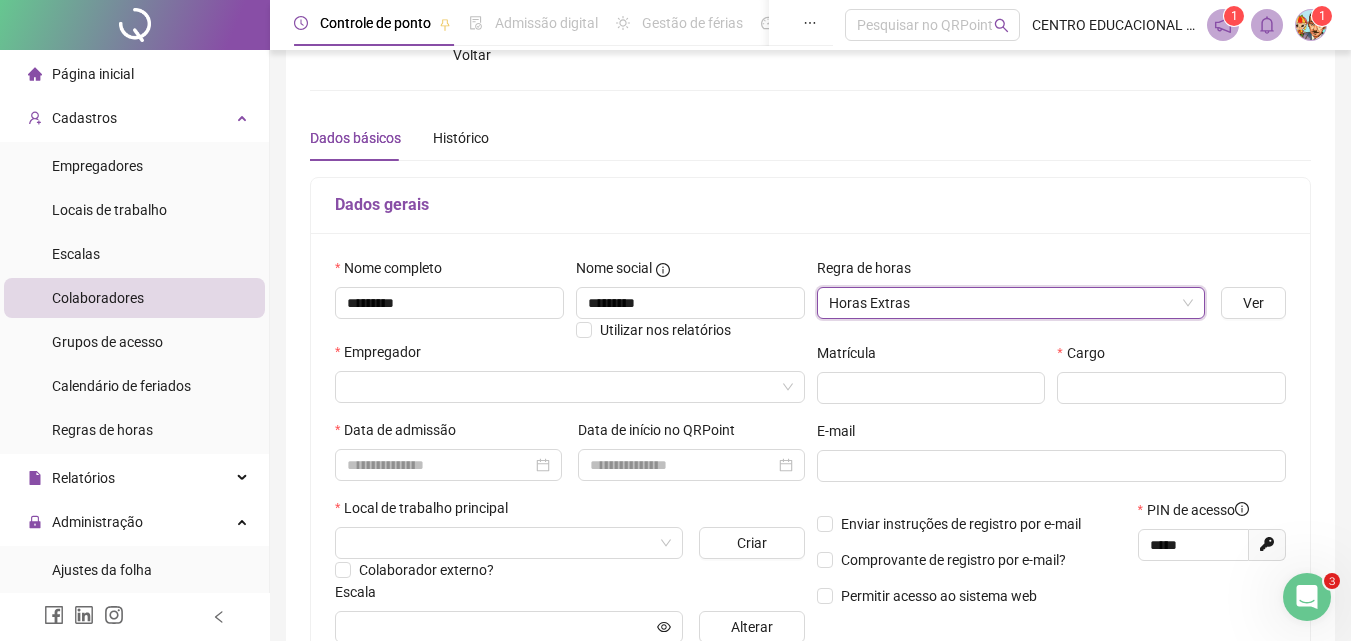 scroll, scrollTop: 74, scrollLeft: 0, axis: vertical 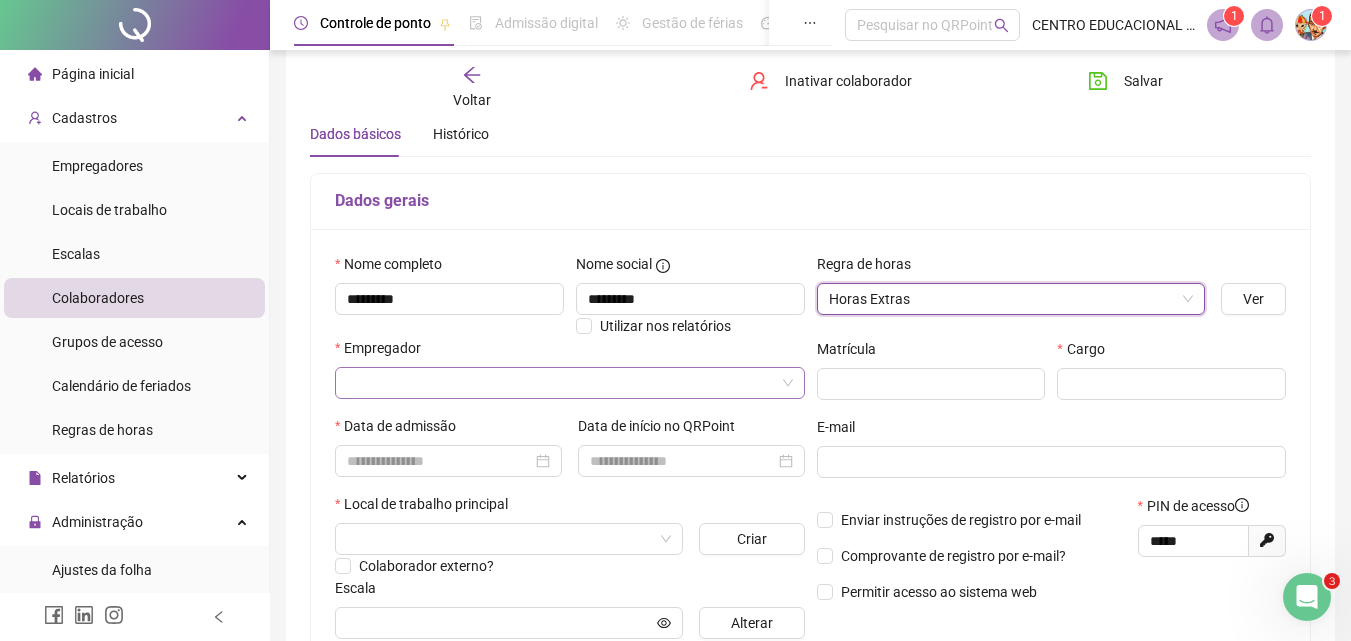 click at bounding box center (561, 383) 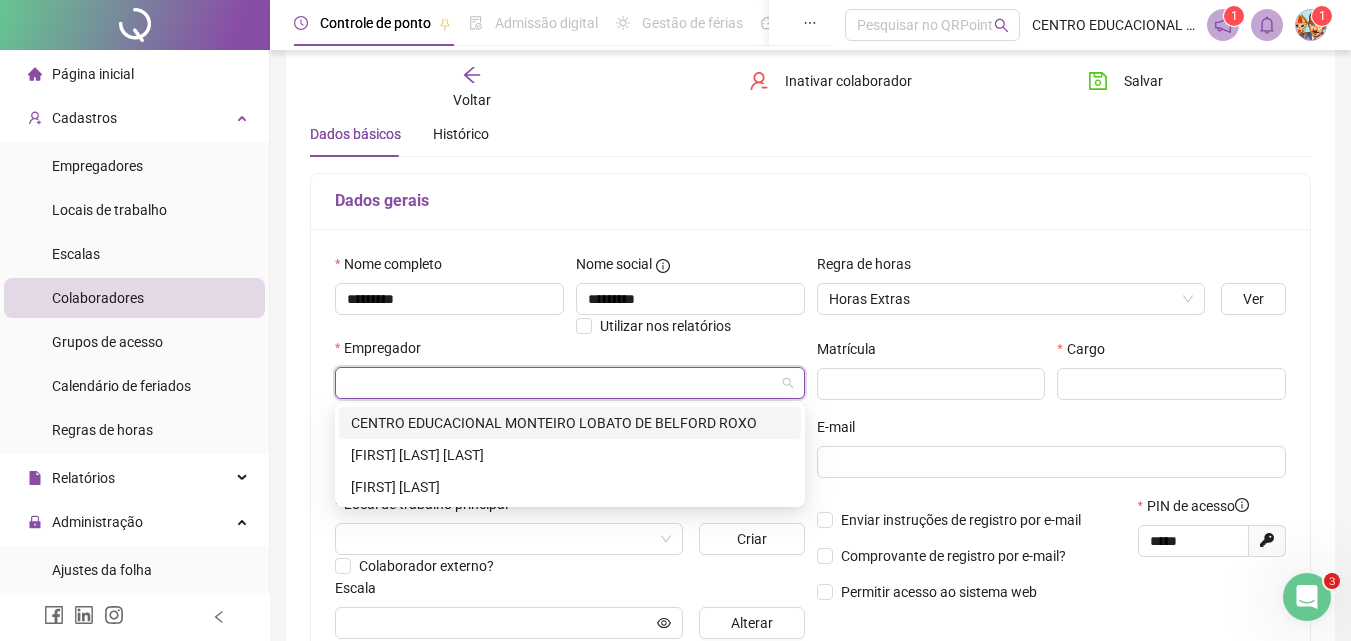 click on "CENTRO EDUCACIONAL MONTEIRO LOBATO DE BELFORD ROXO" at bounding box center [570, 423] 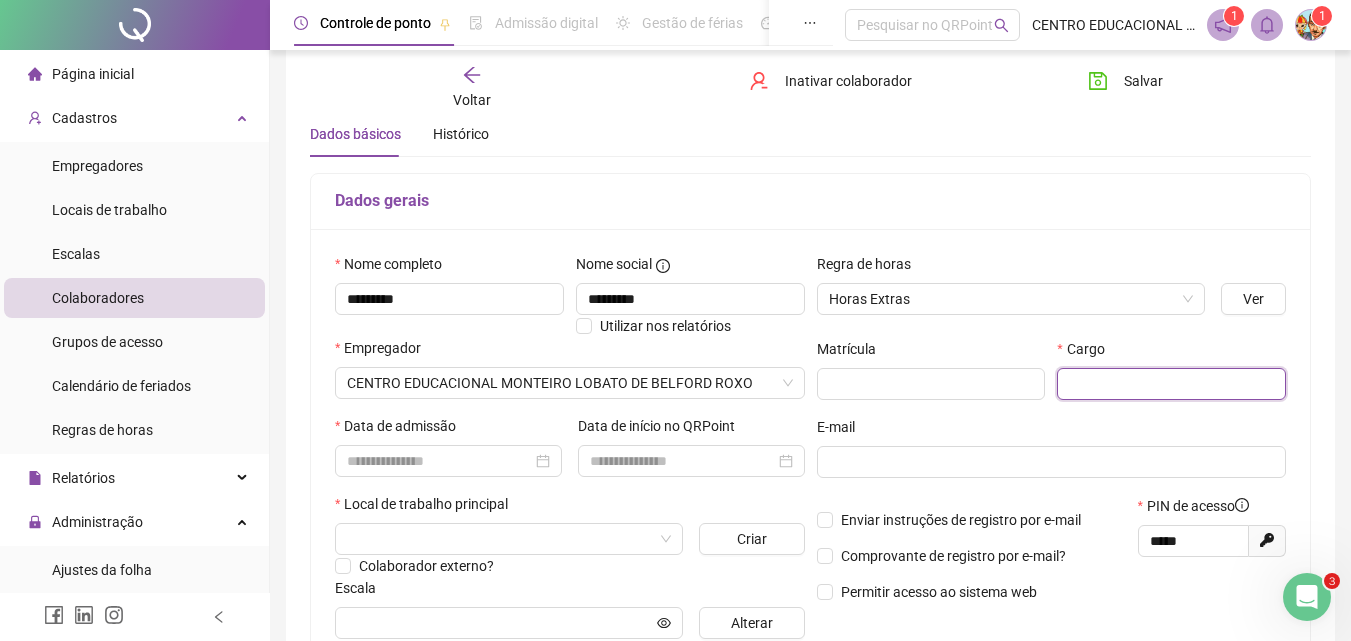 click at bounding box center [1171, 384] 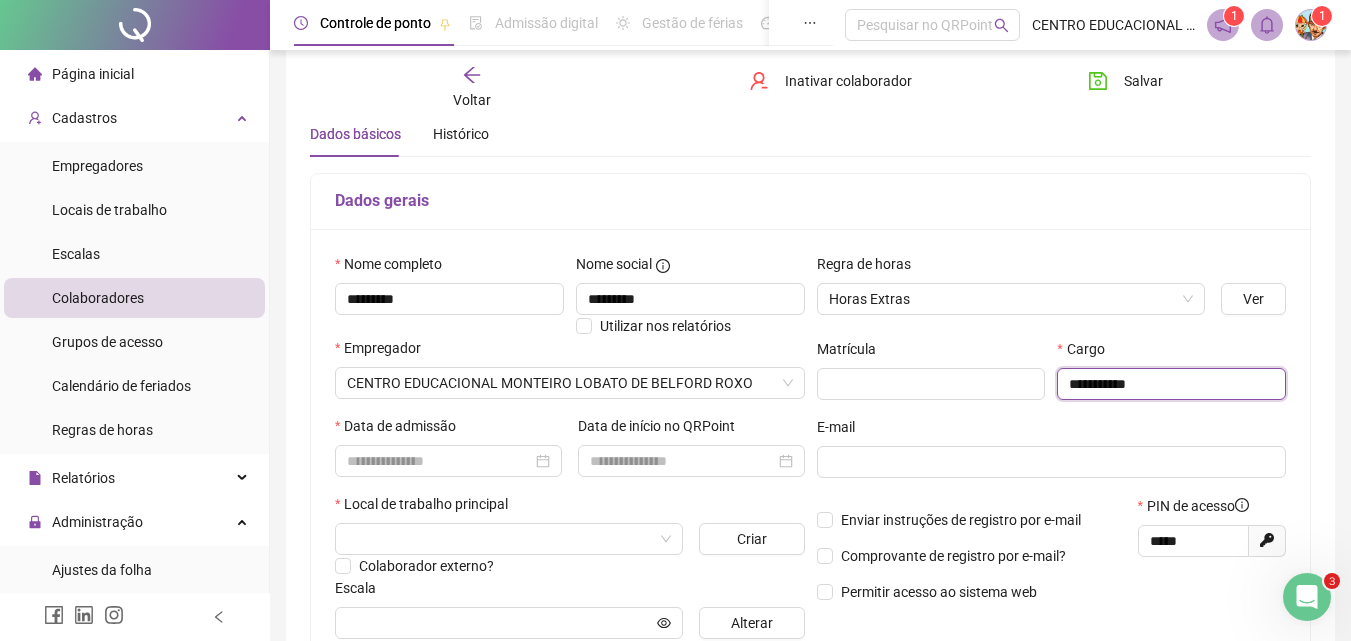 type on "**********" 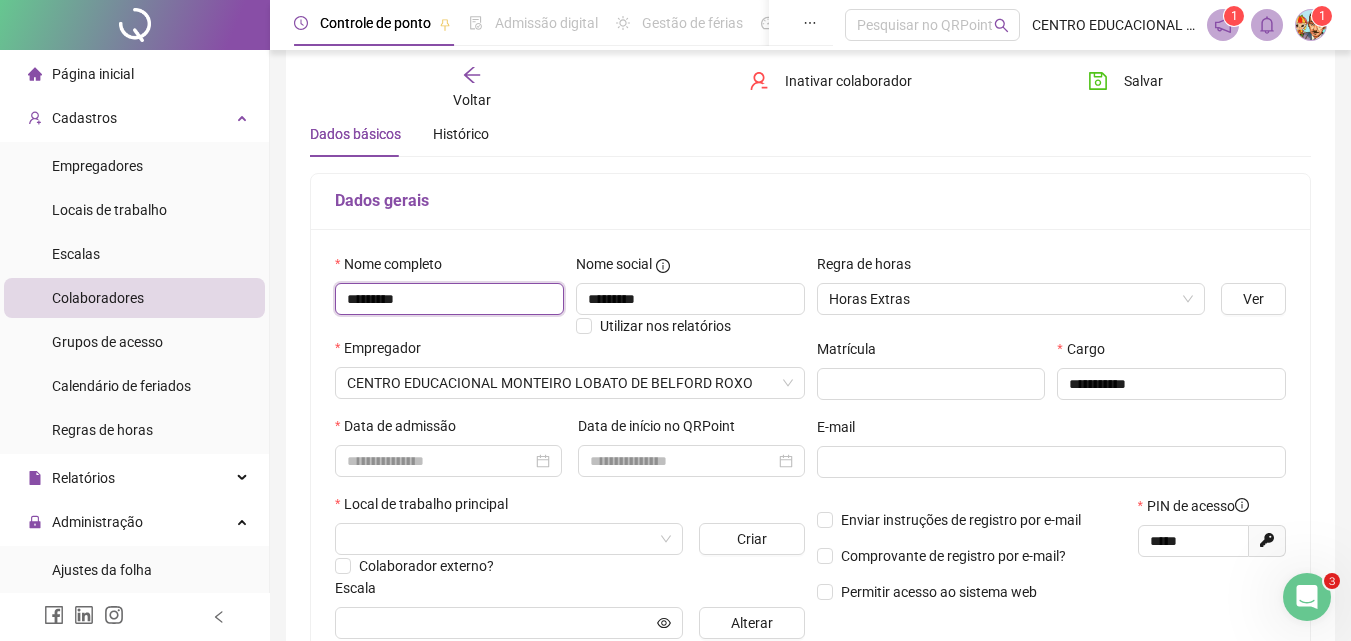 click on "********" at bounding box center [449, 299] 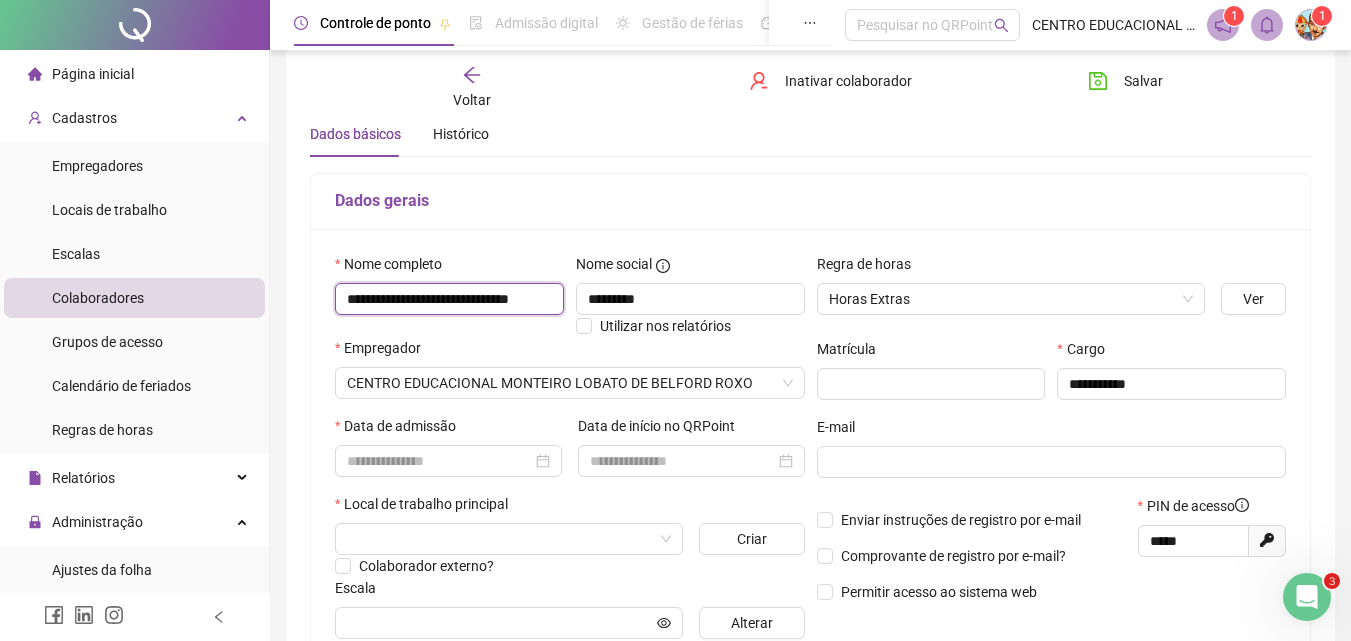 scroll, scrollTop: 0, scrollLeft: 39, axis: horizontal 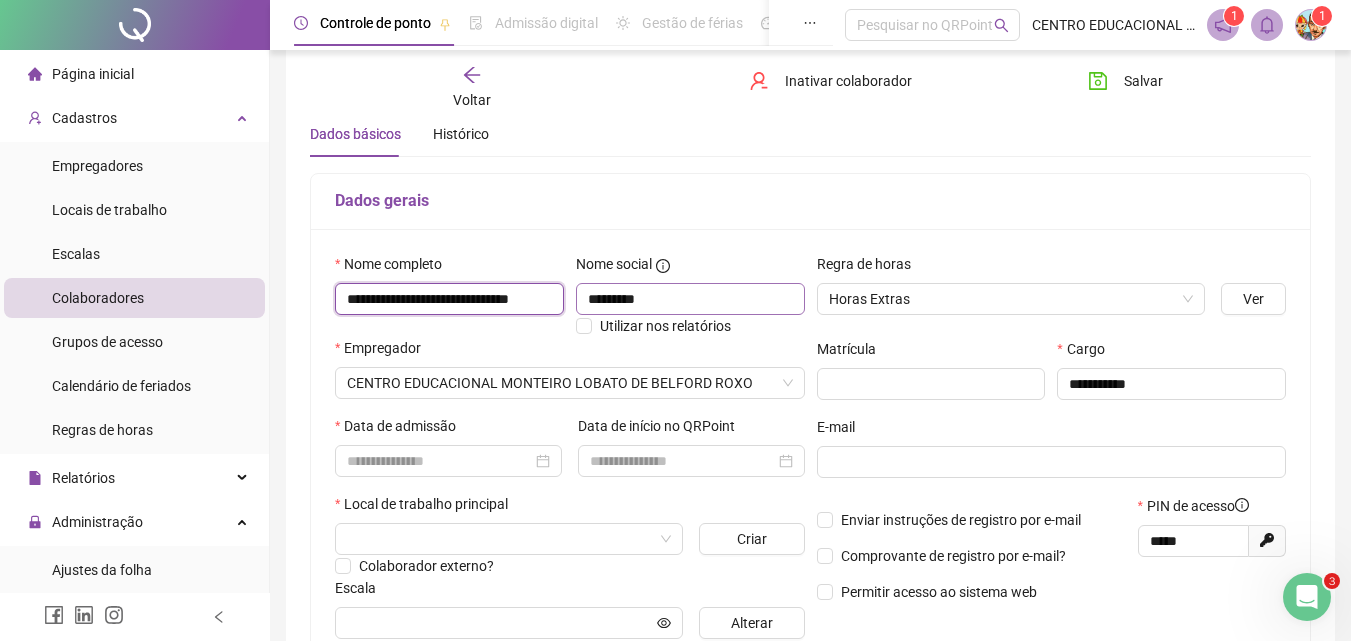 type on "**********" 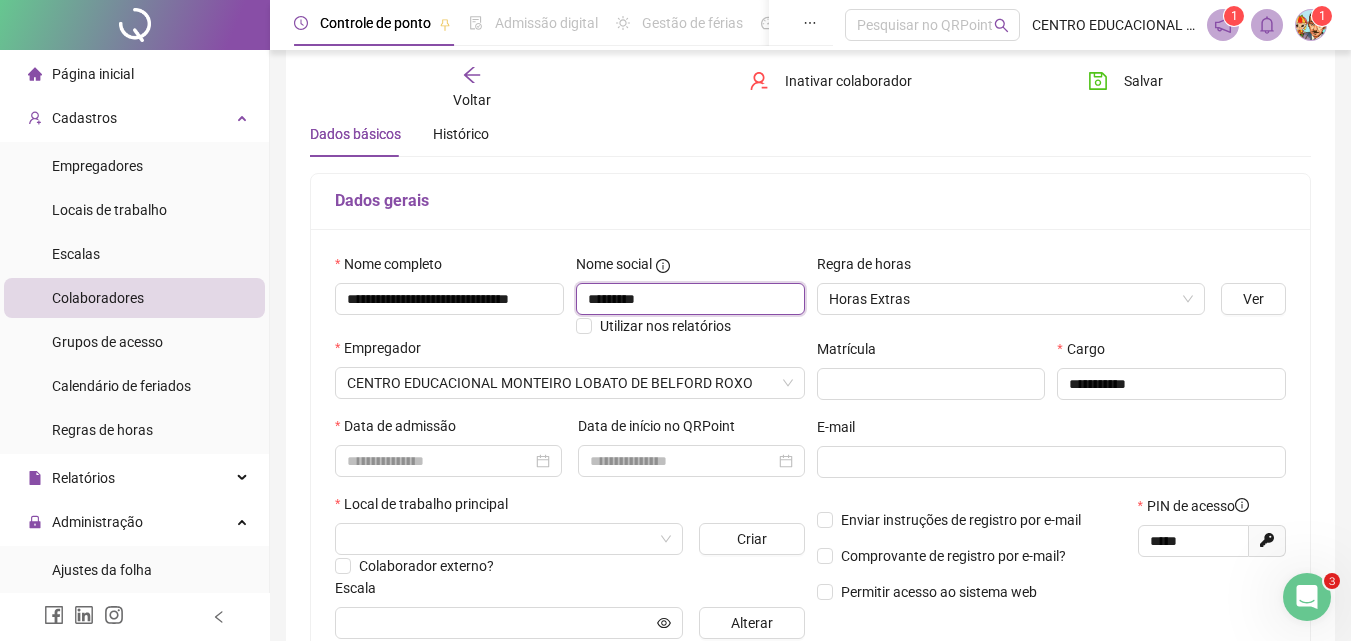 scroll, scrollTop: 0, scrollLeft: 0, axis: both 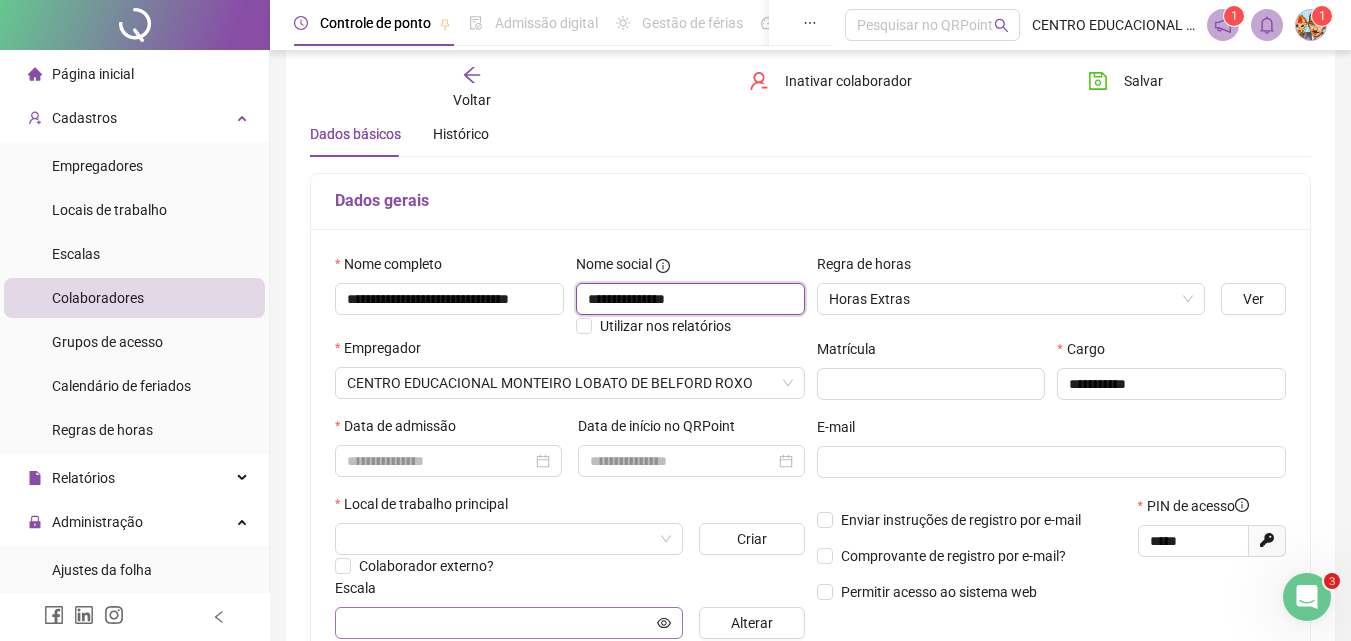 type on "**********" 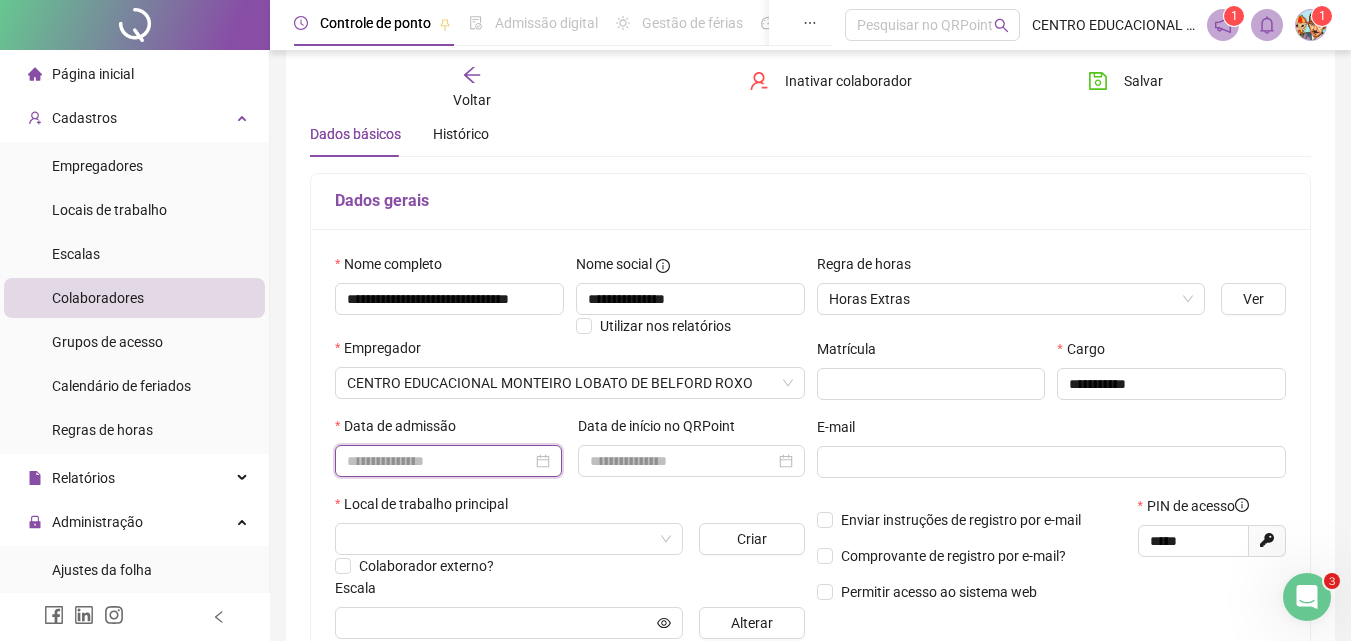 click at bounding box center (439, 461) 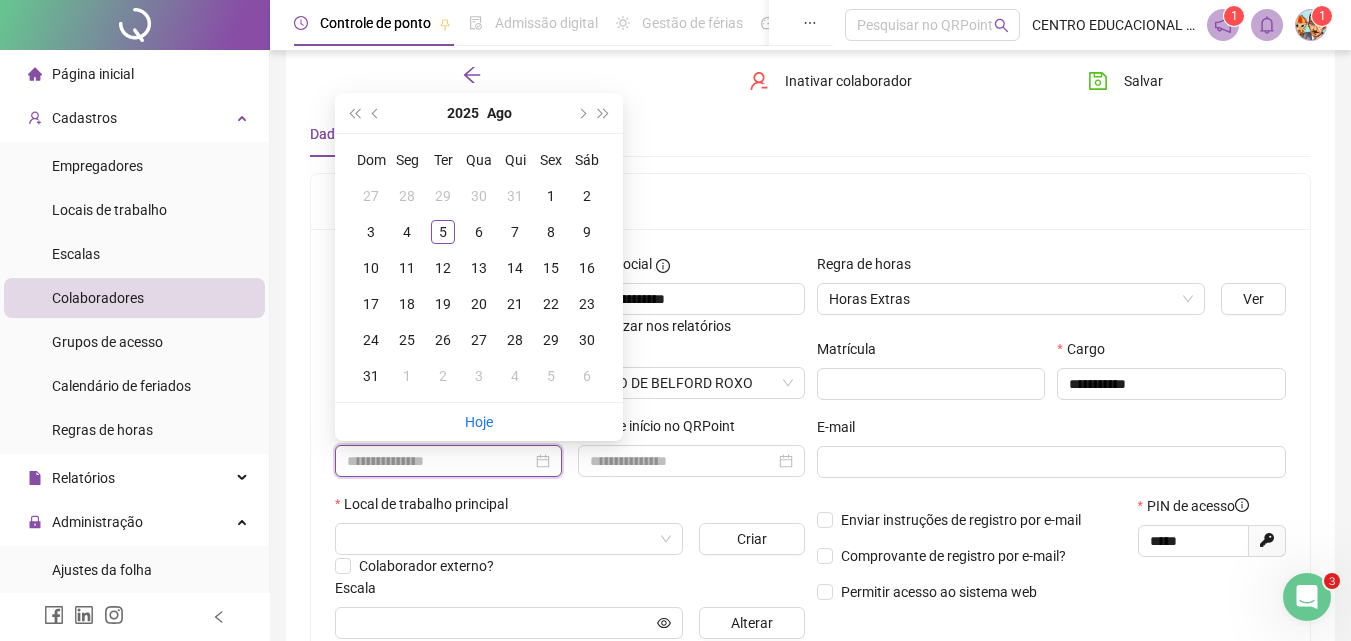 click at bounding box center (448, 461) 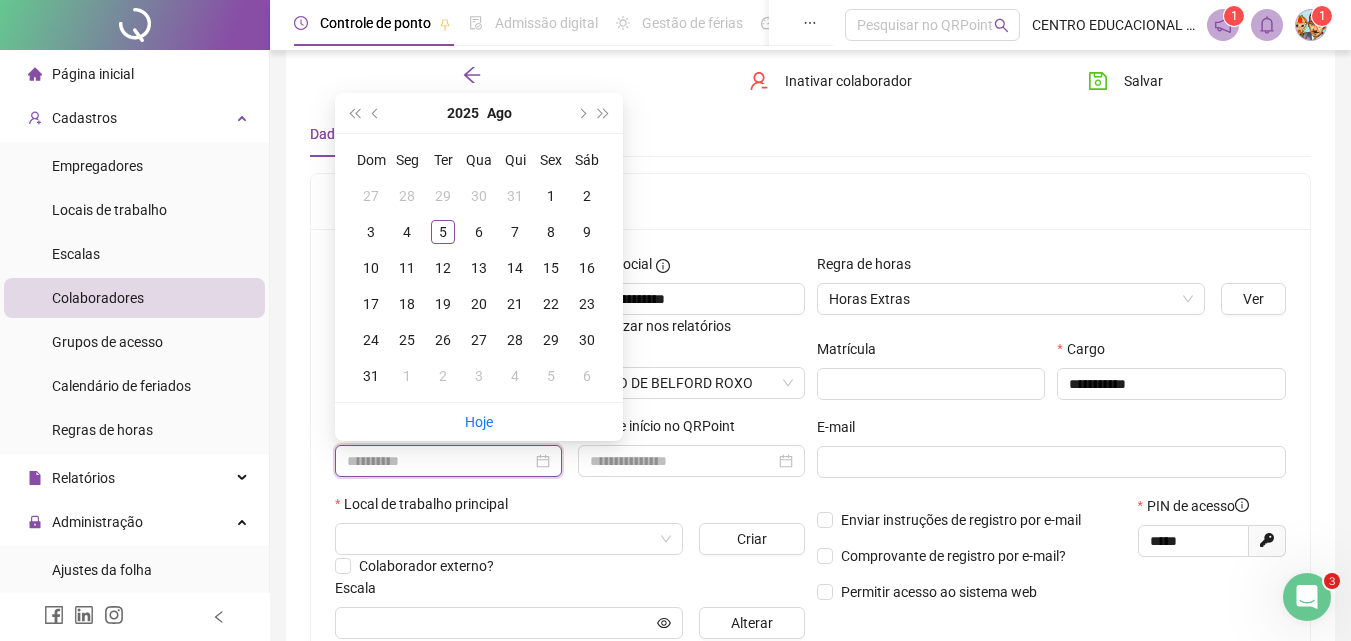 type on "**********" 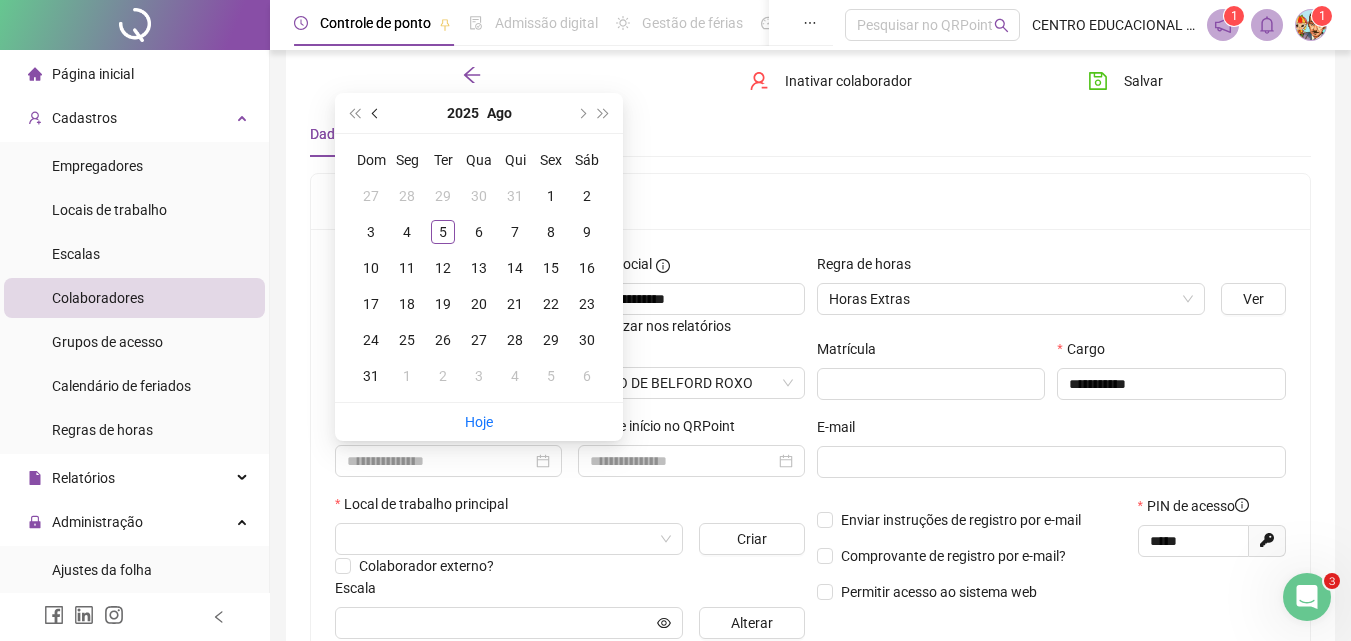 click at bounding box center (376, 113) 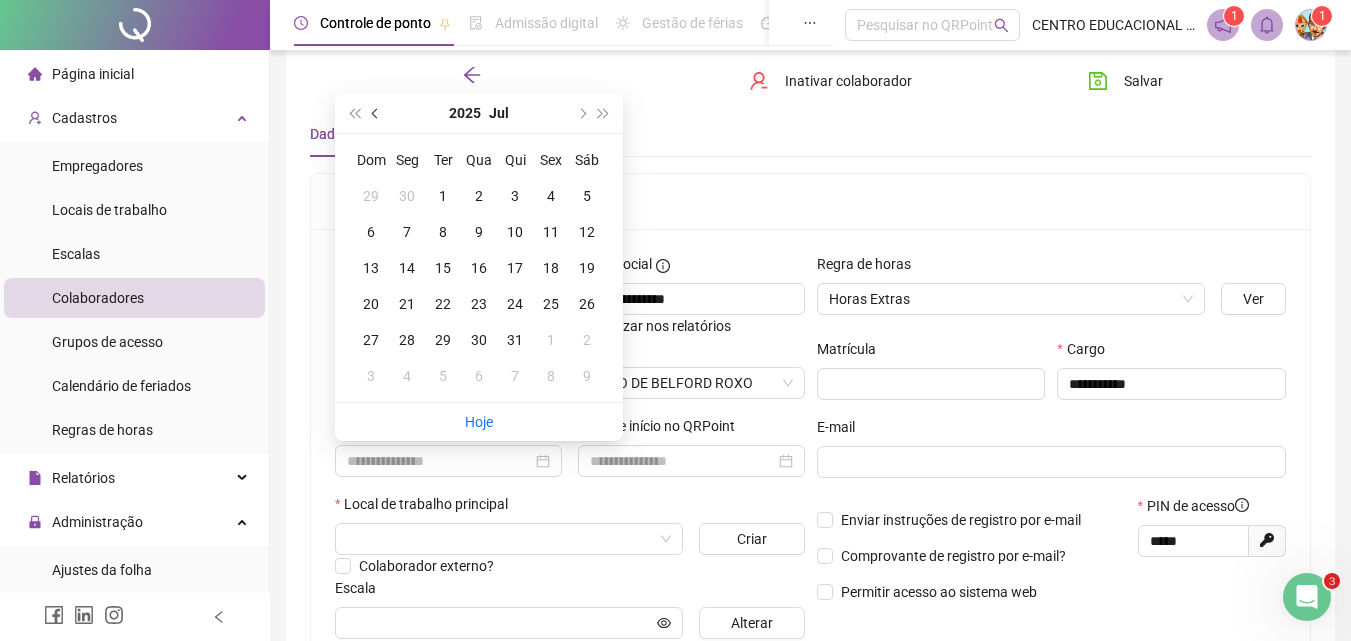 click at bounding box center (376, 113) 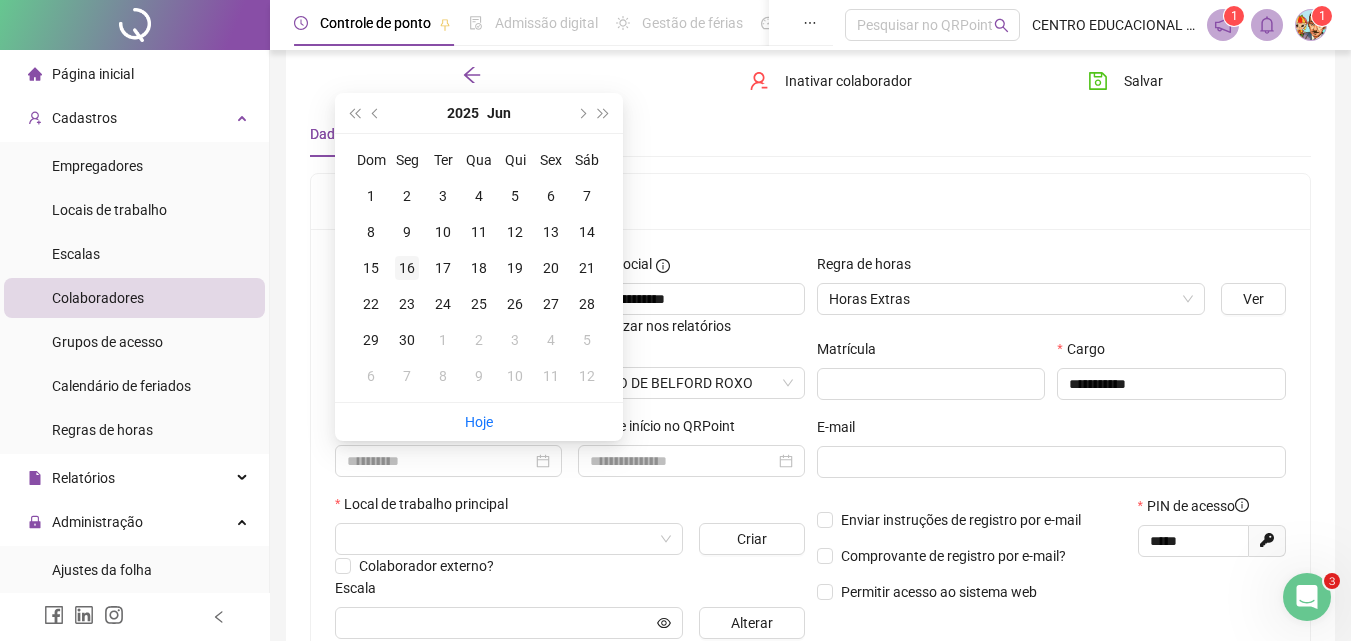 type on "**********" 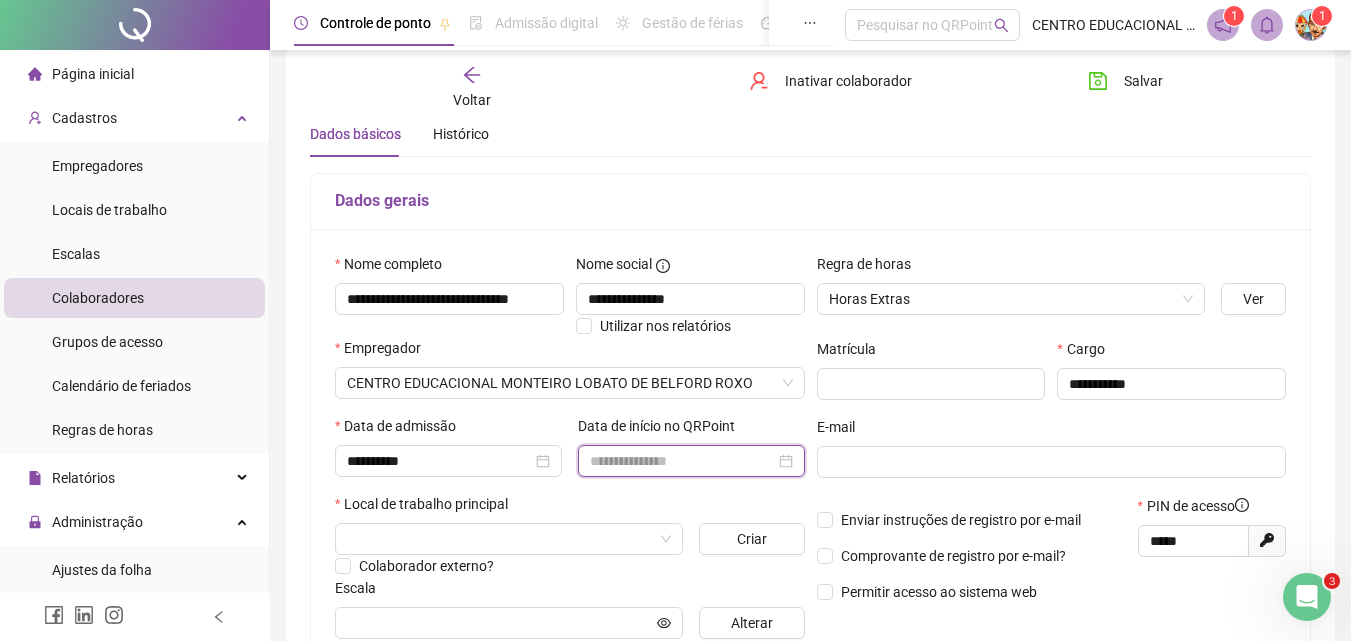 click at bounding box center (682, 461) 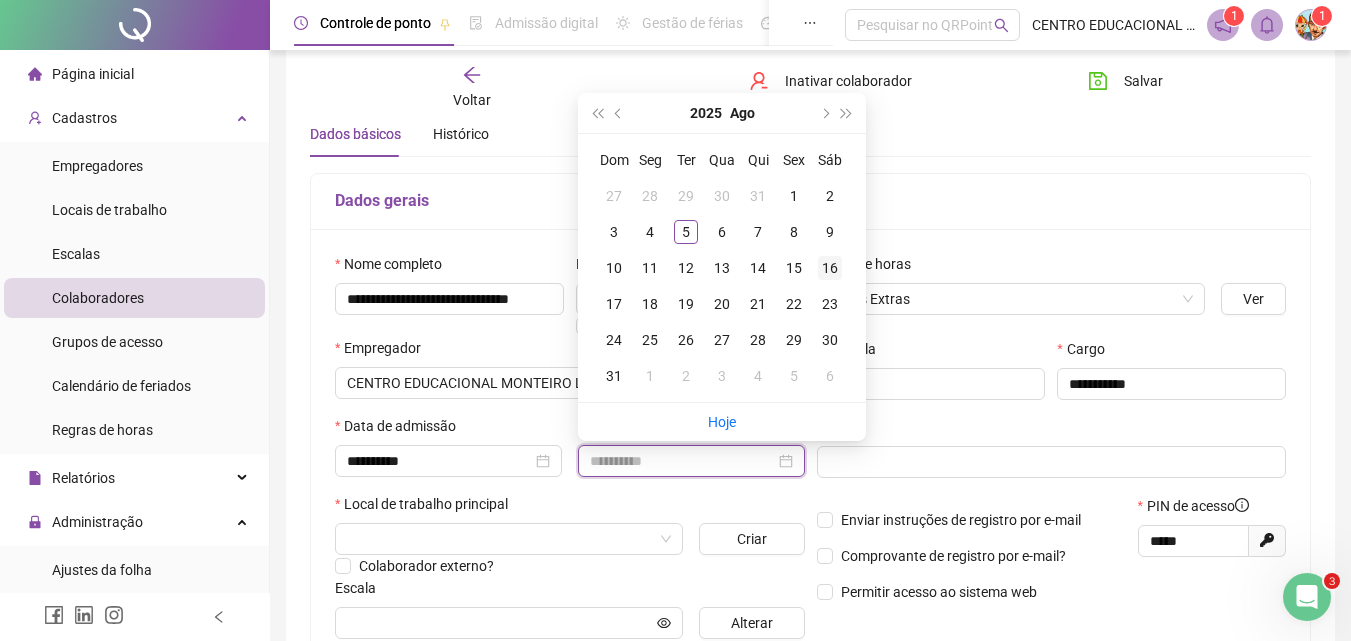 type on "**********" 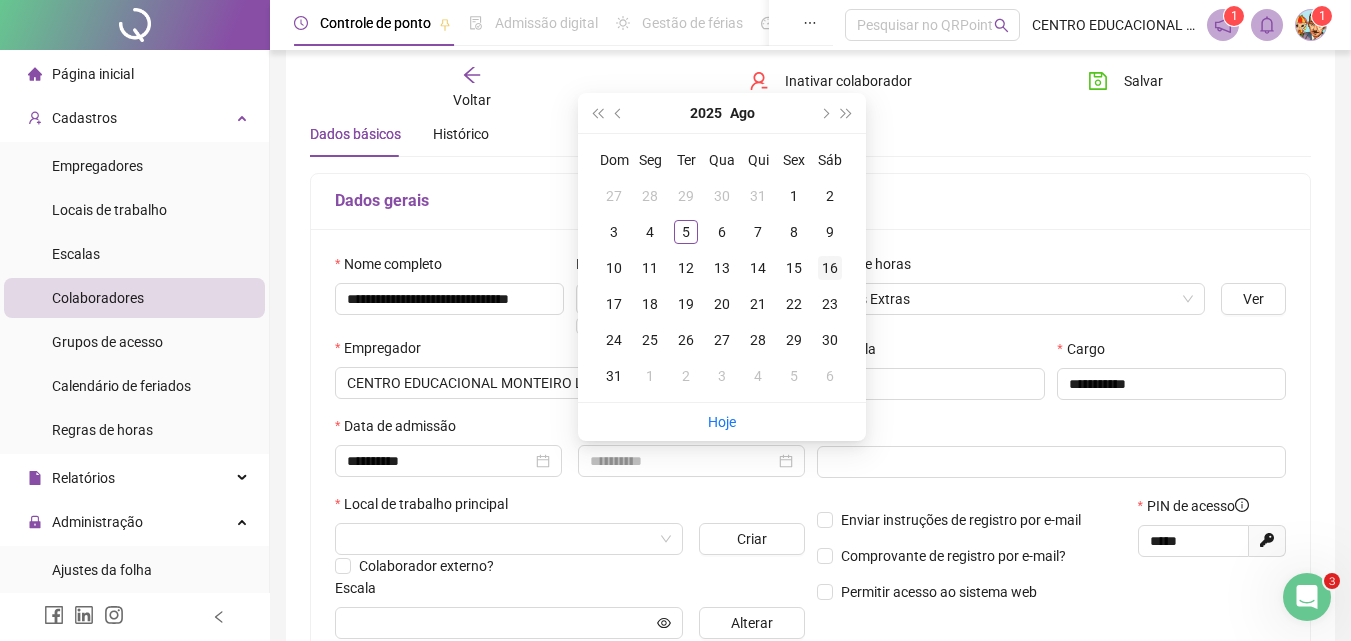 click on "16" at bounding box center [830, 268] 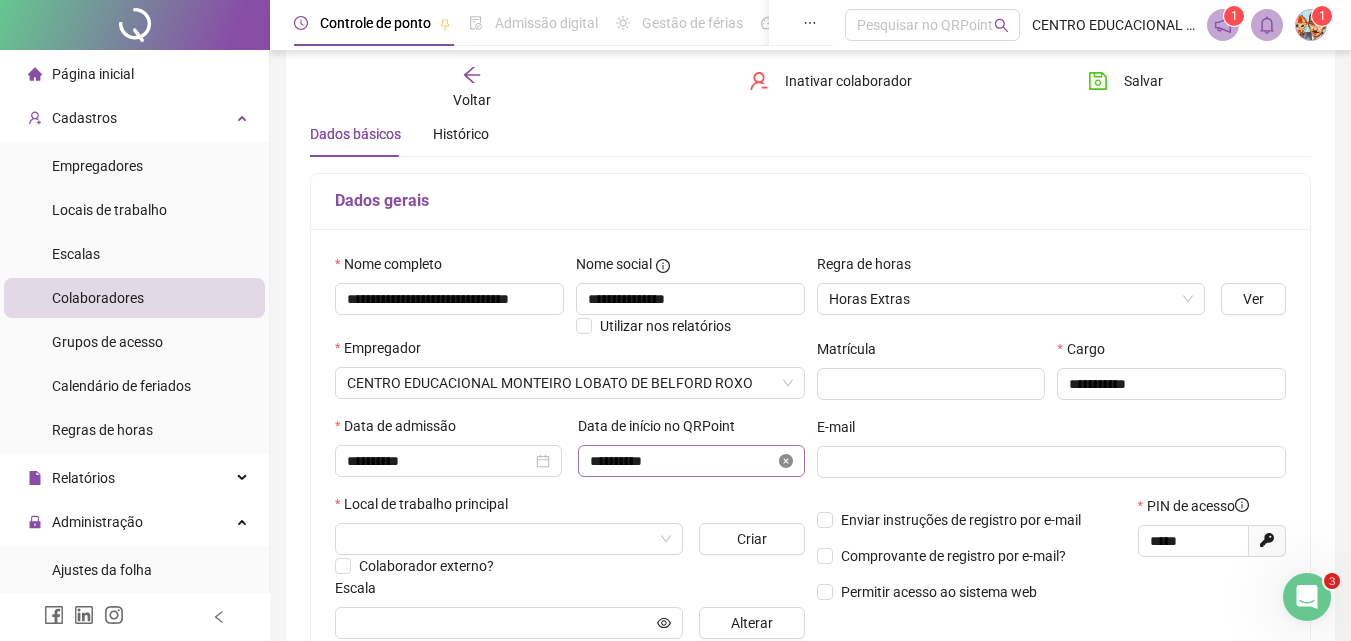 click 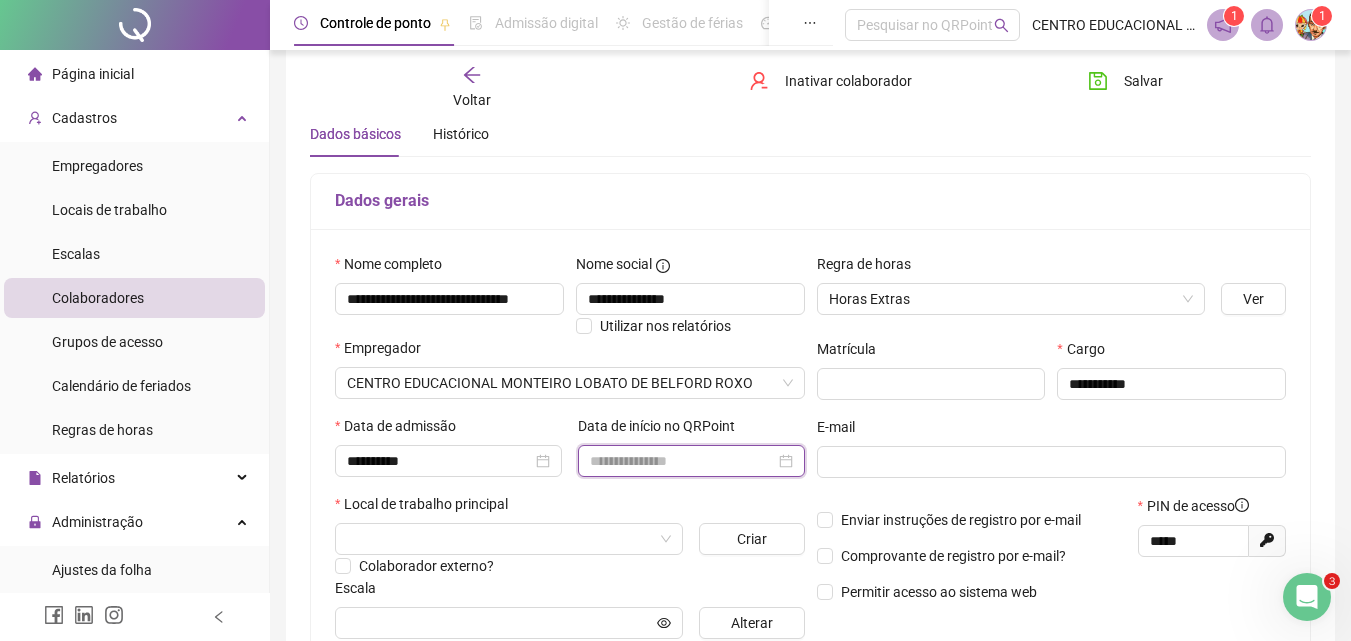 click at bounding box center (682, 461) 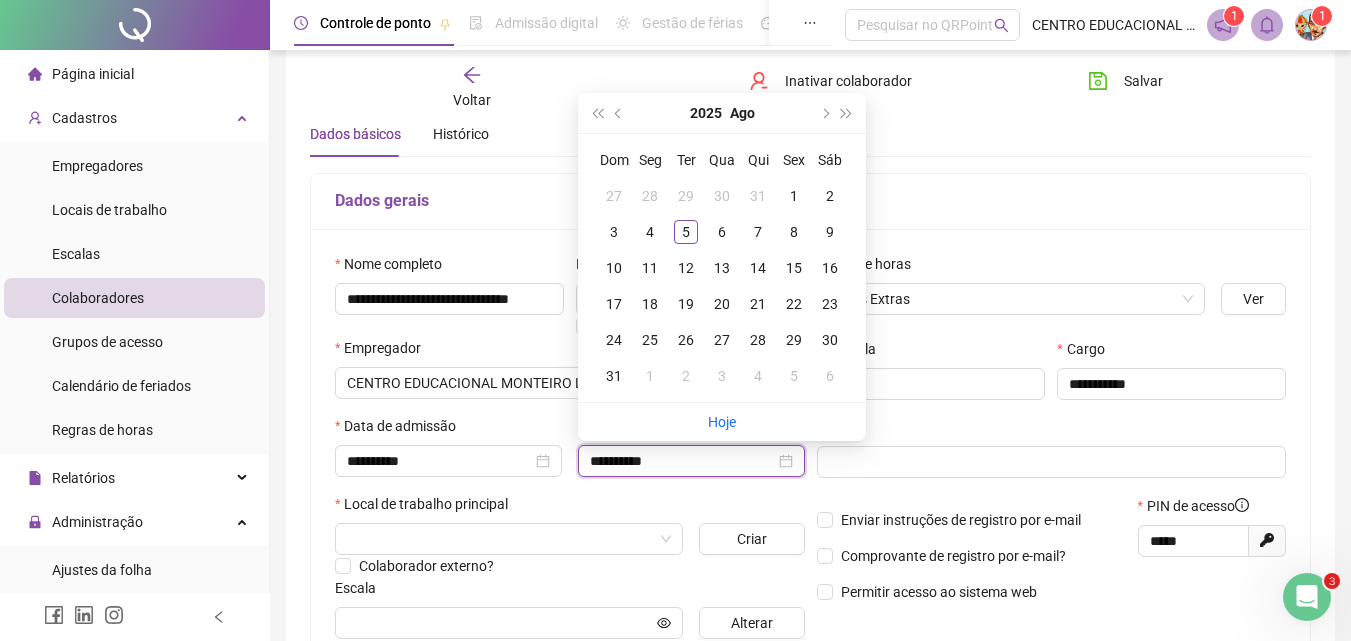 type on "**********" 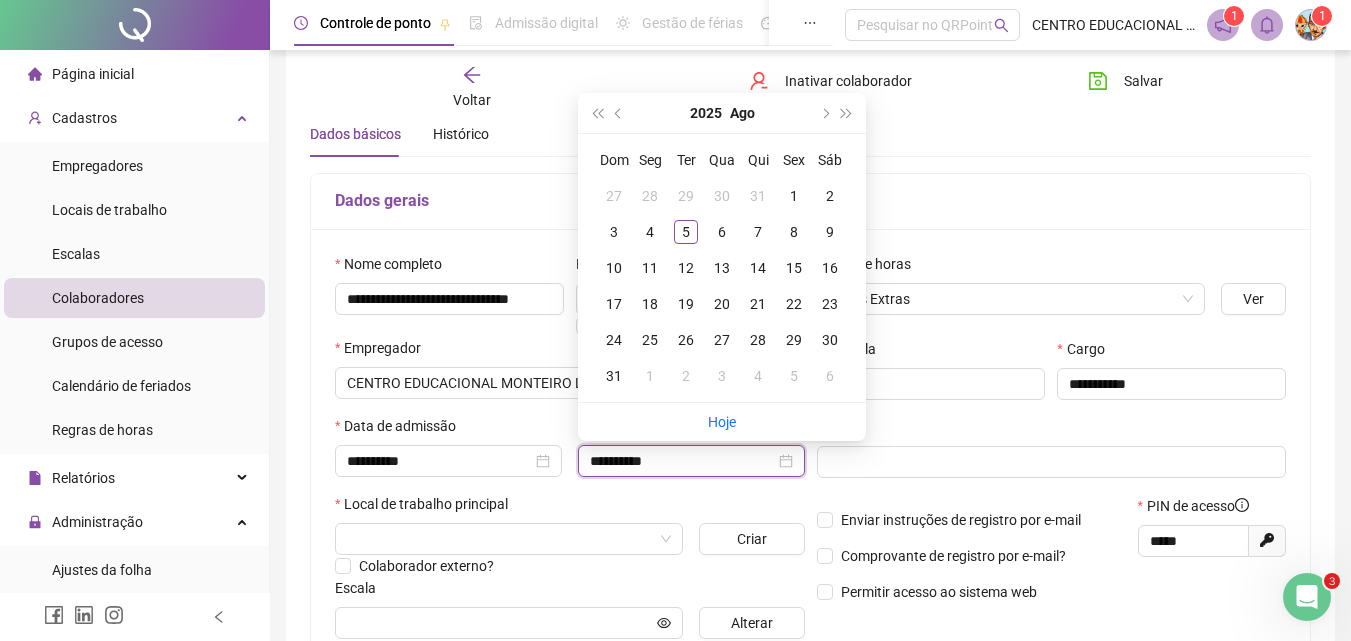 type on "**********" 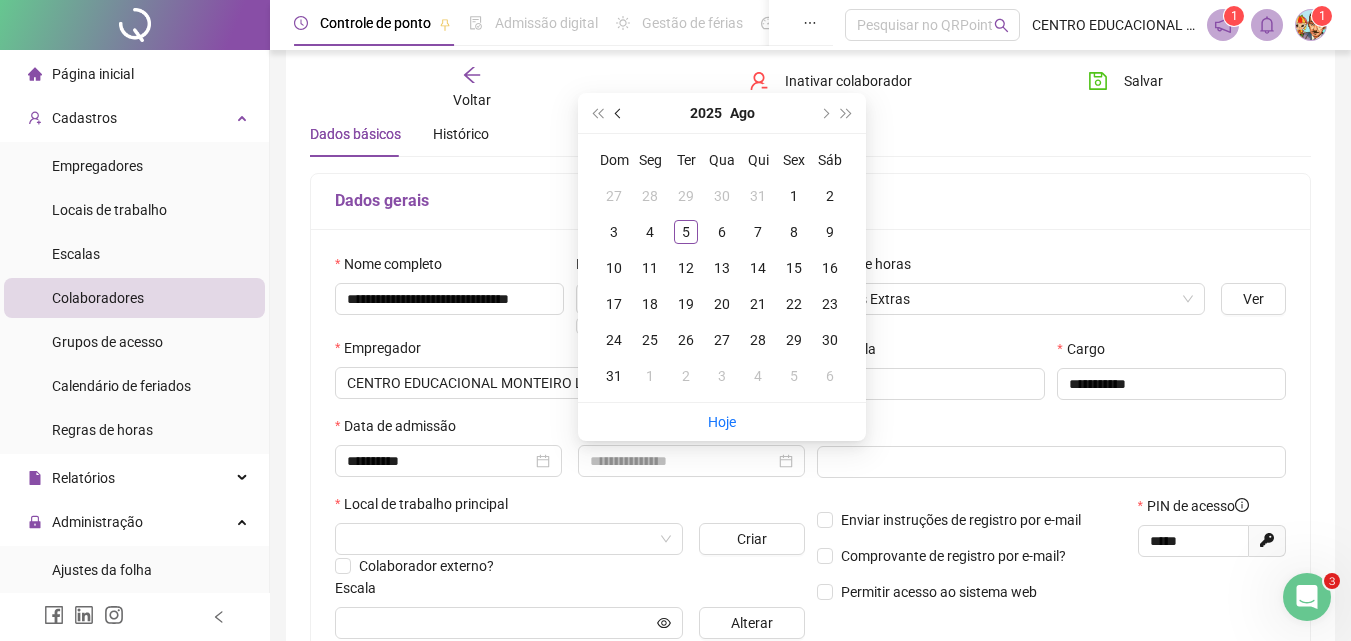 click at bounding box center [620, 113] 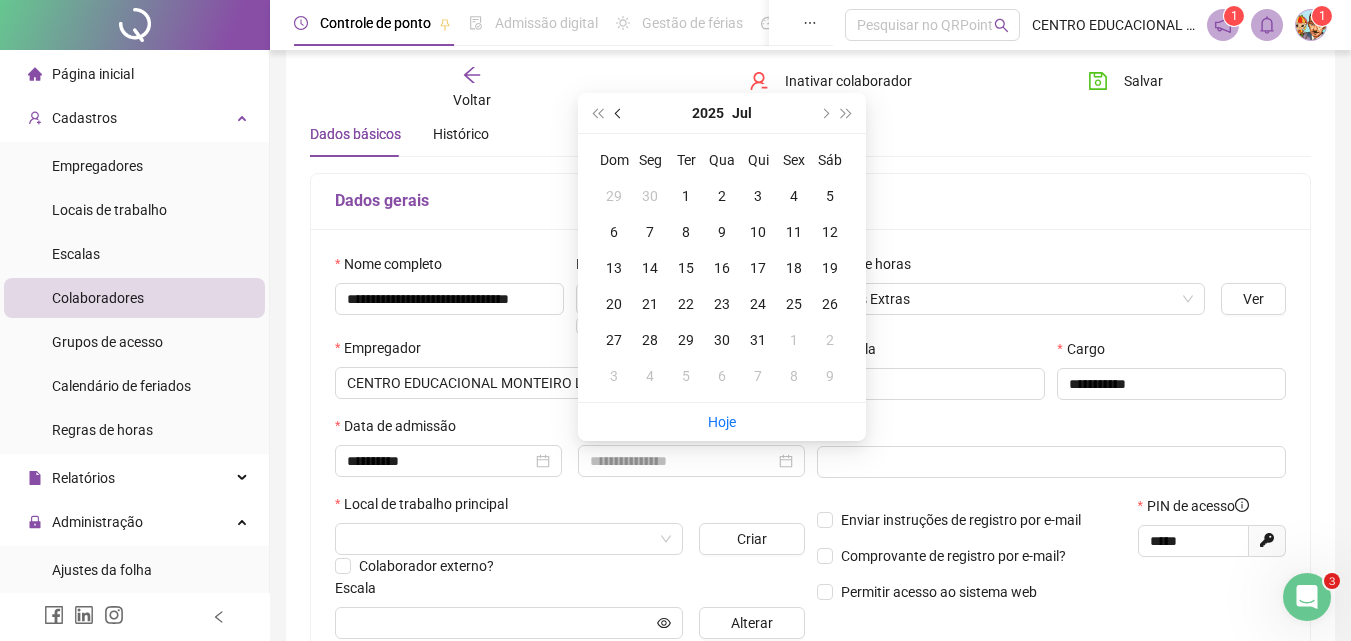 click at bounding box center [620, 113] 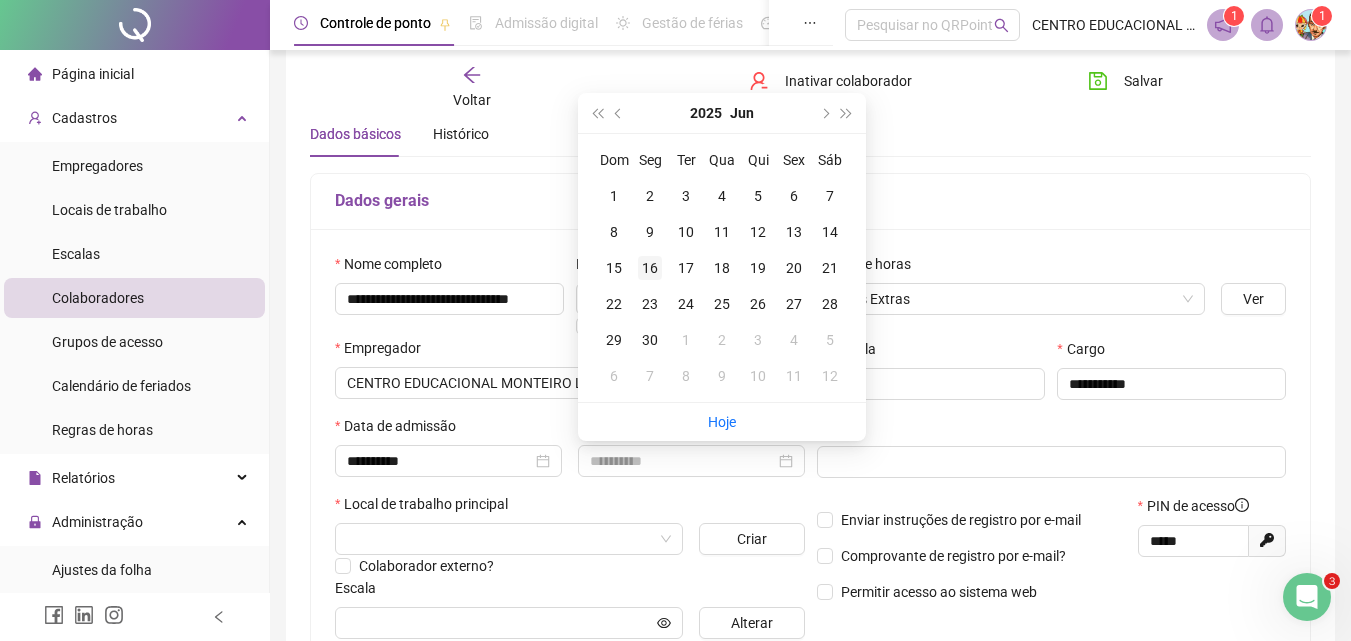 type on "**********" 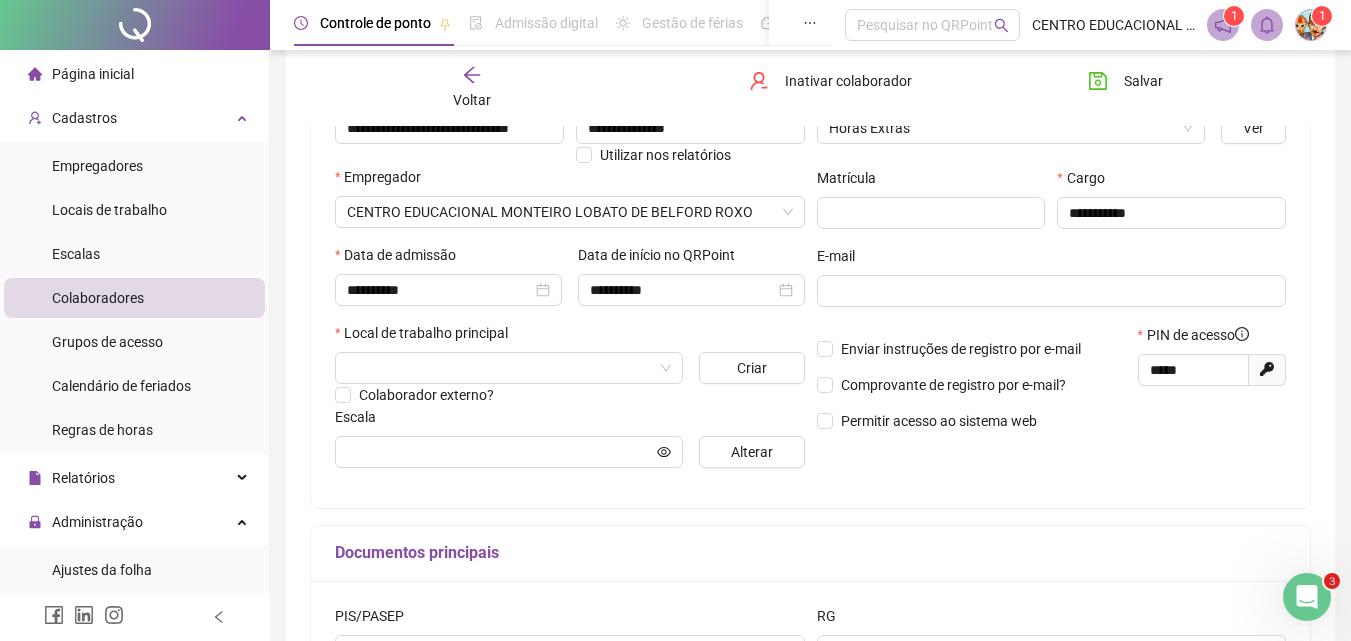 scroll, scrollTop: 247, scrollLeft: 0, axis: vertical 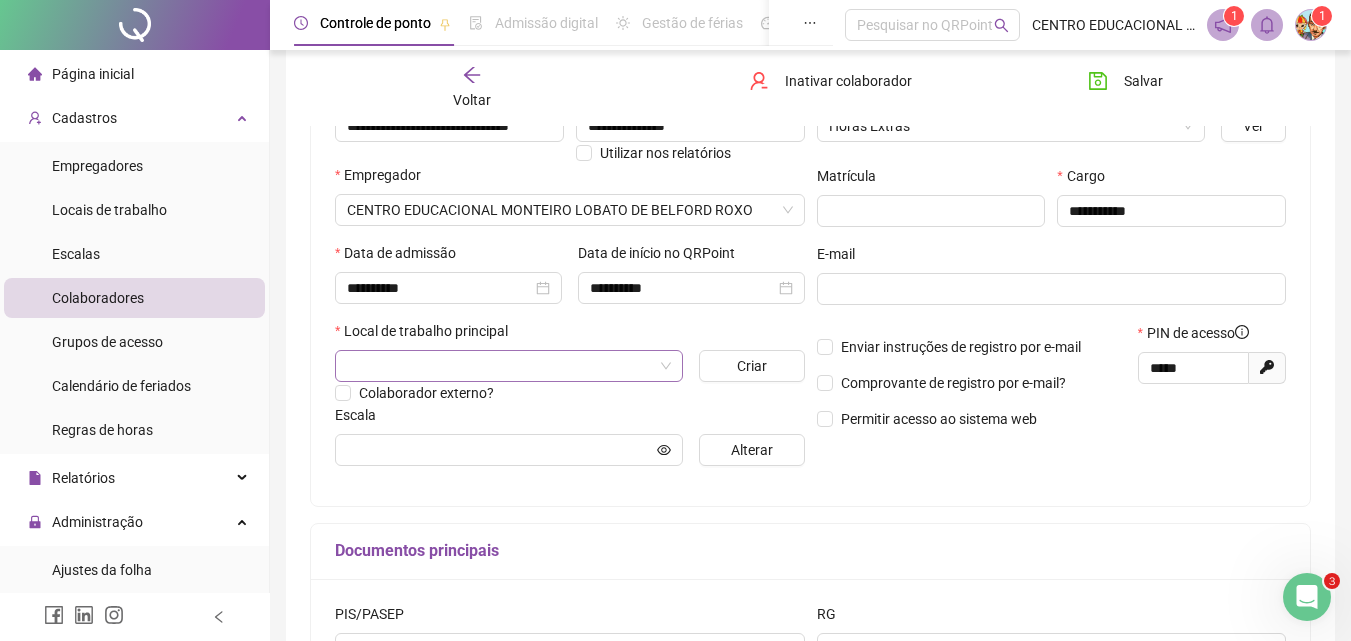 click at bounding box center [500, 366] 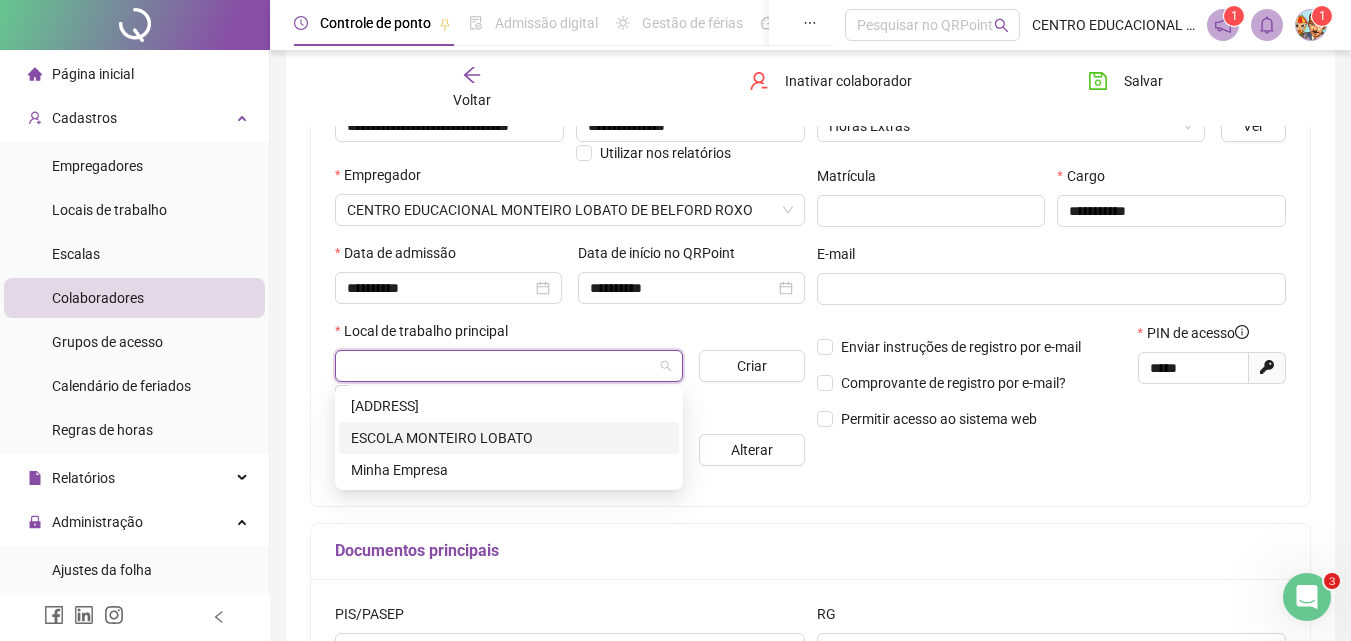 click on "ESCOLA MONTEIRO LOBATO" at bounding box center [509, 438] 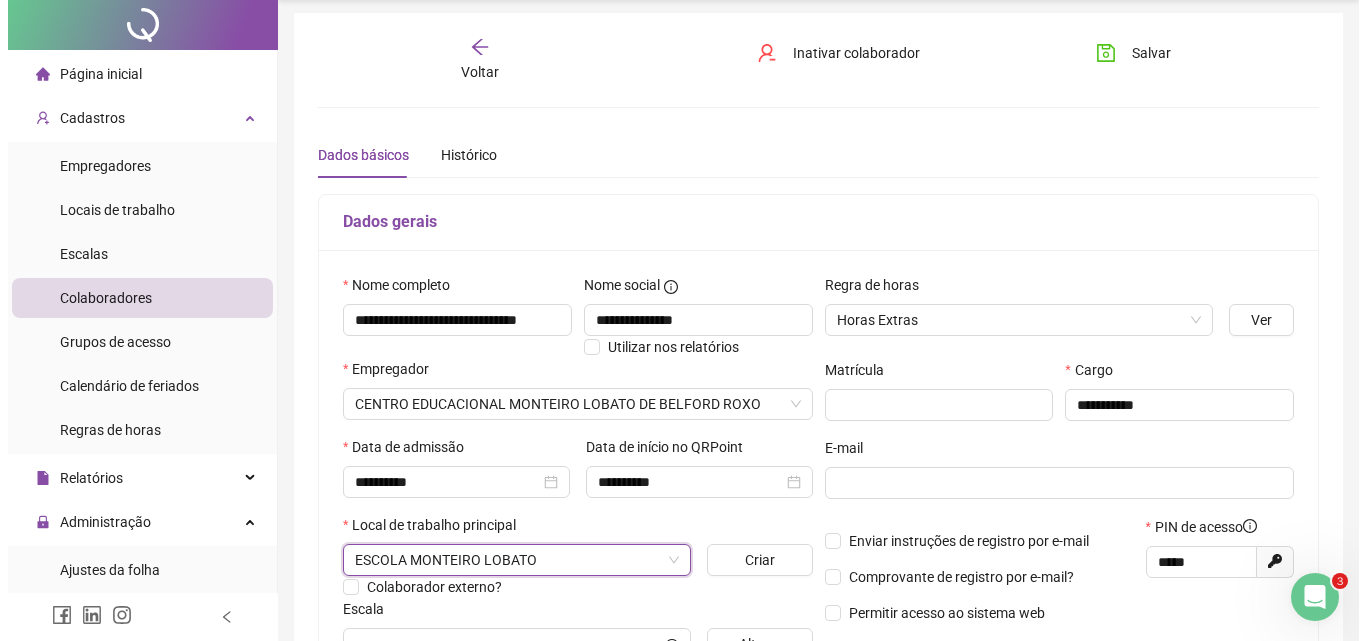 scroll, scrollTop: 0, scrollLeft: 0, axis: both 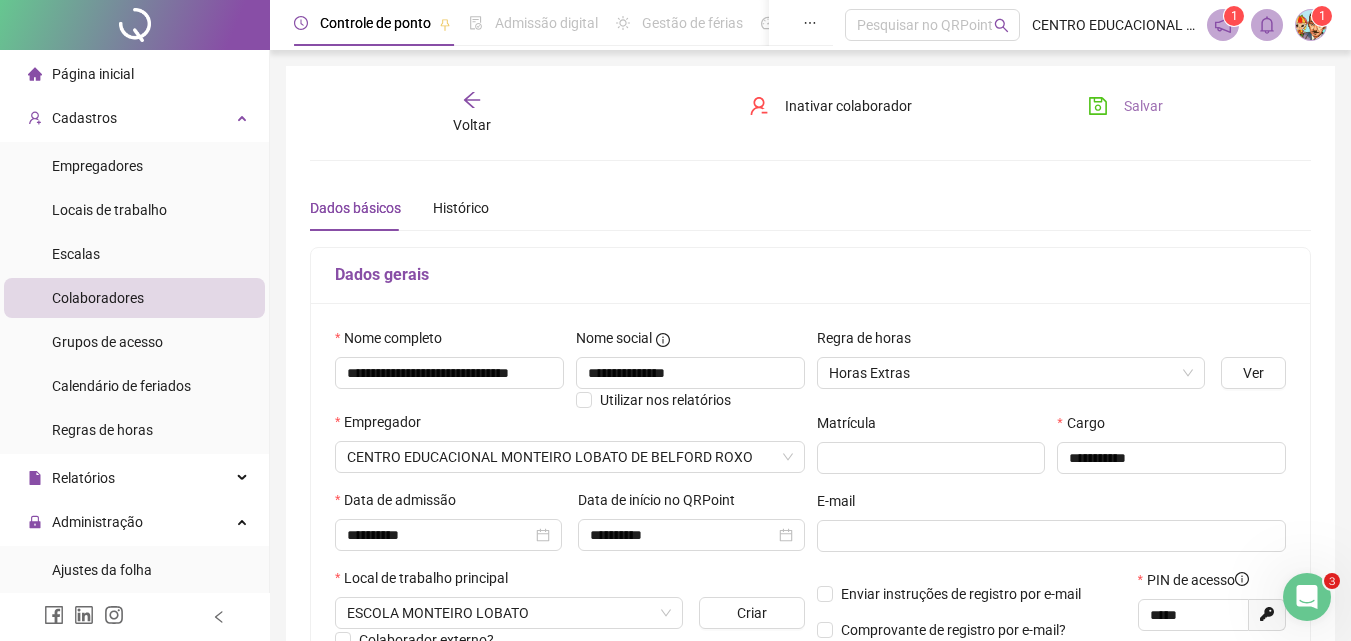 click 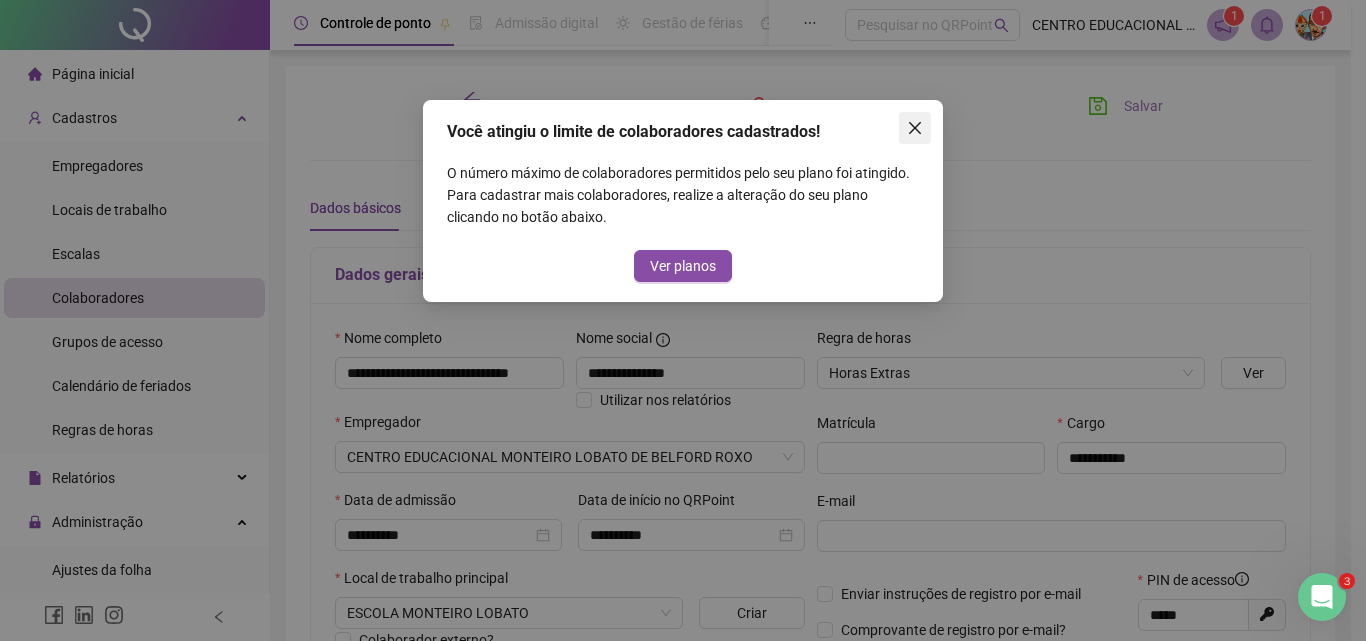 click 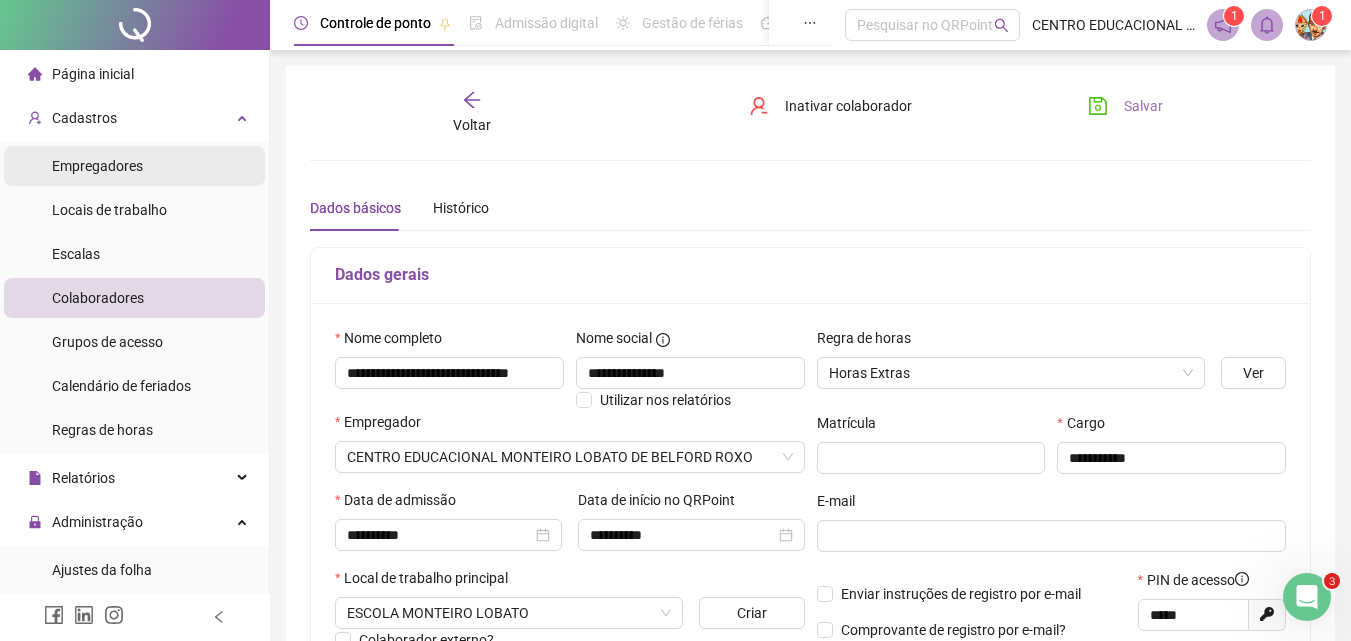 click on "Empregadores" at bounding box center [97, 166] 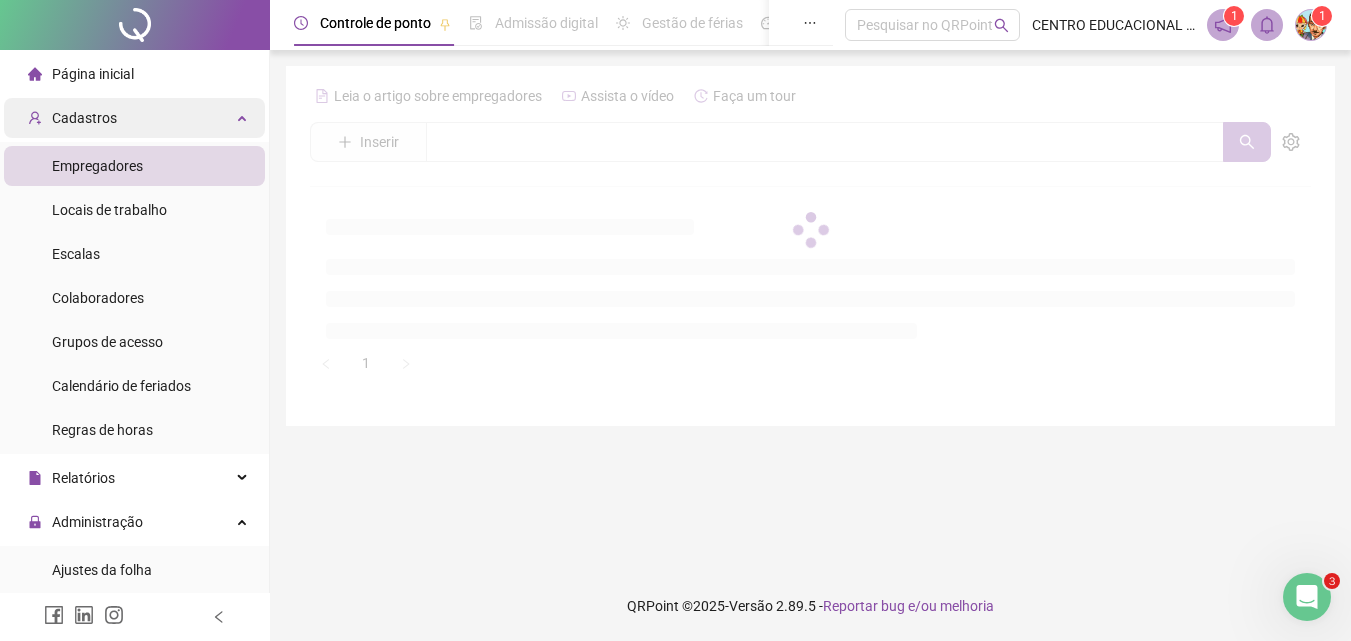 click on "Cadastros" at bounding box center (84, 118) 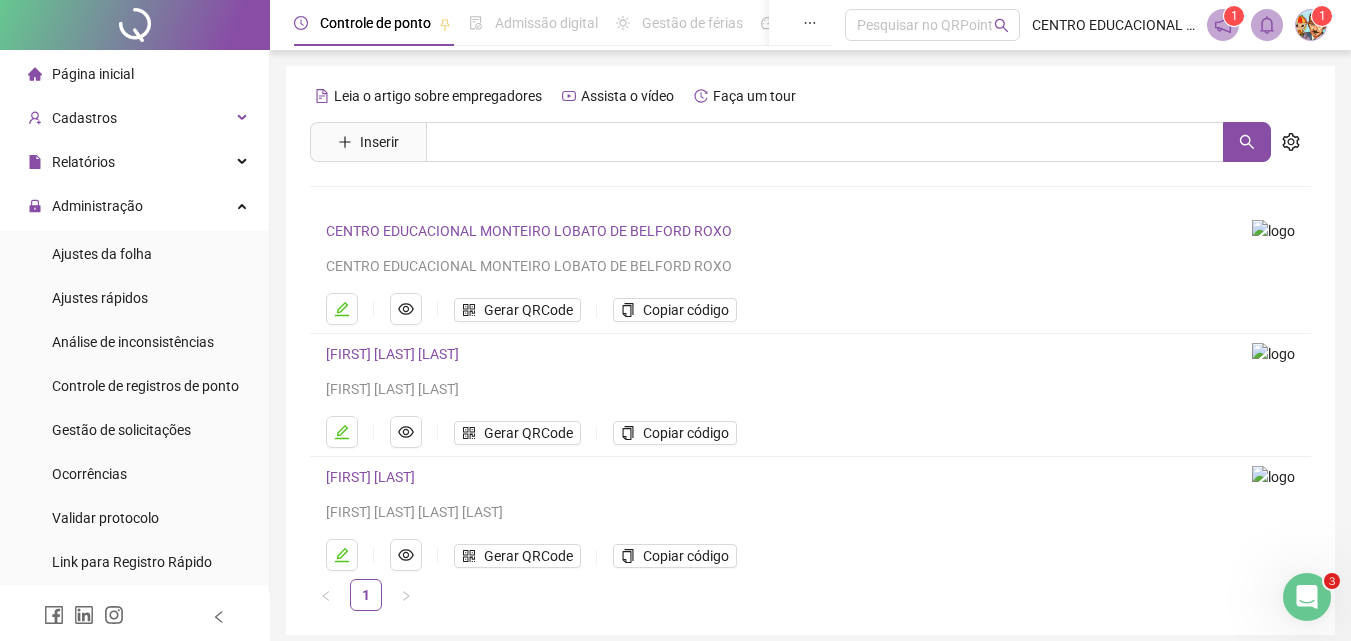 click on "CENTRO EDUCACIONAL MONTEIRO LOBATO DE BELFORD ROXO" at bounding box center (777, 231) 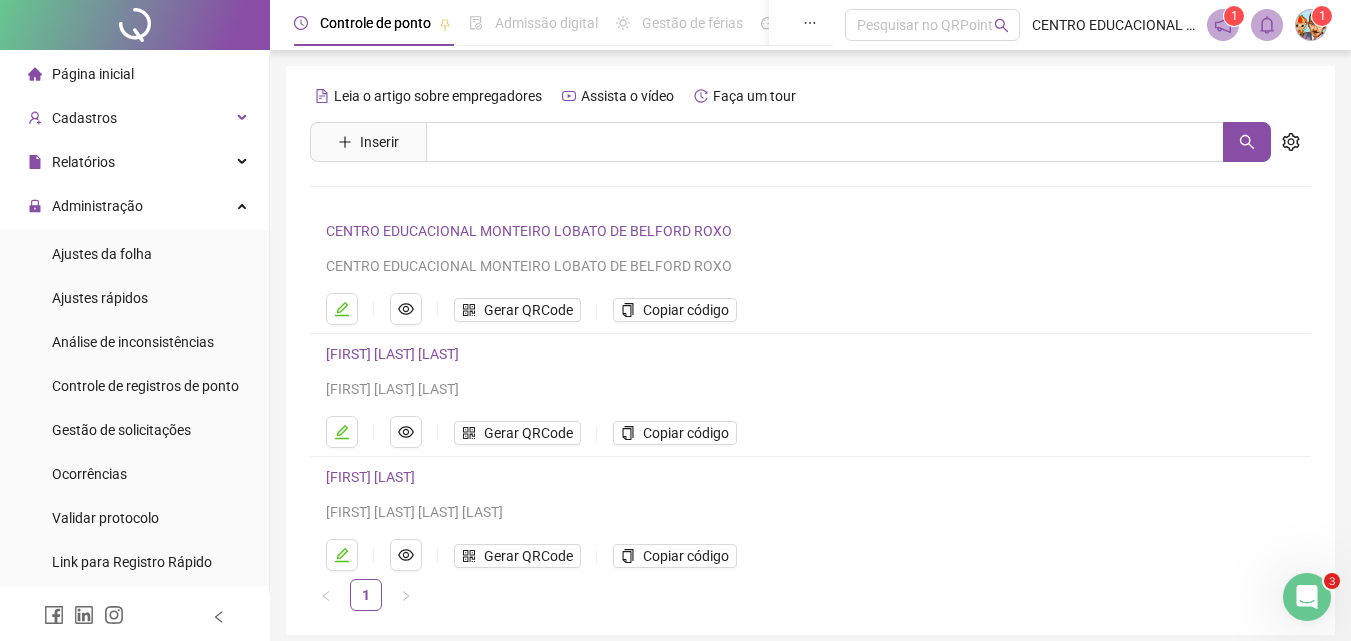 drag, startPoint x: 922, startPoint y: 434, endPoint x: 845, endPoint y: 544, distance: 134.27211 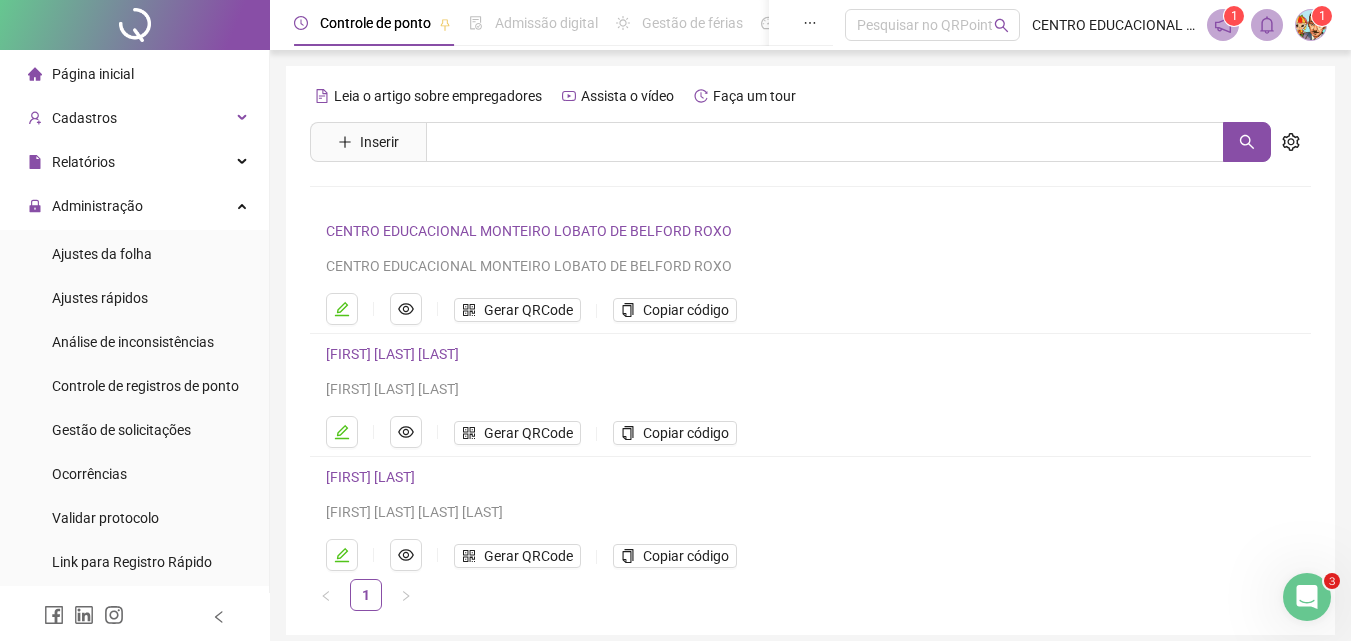 click on "CENTRO EDUCACIONAL MONTEIRO LOBATO DE BELFORD ROXO   CENTRO EDUCACIONAL MONTEIRO LOBATO DE BELFORD ROXO" at bounding box center [777, 248] 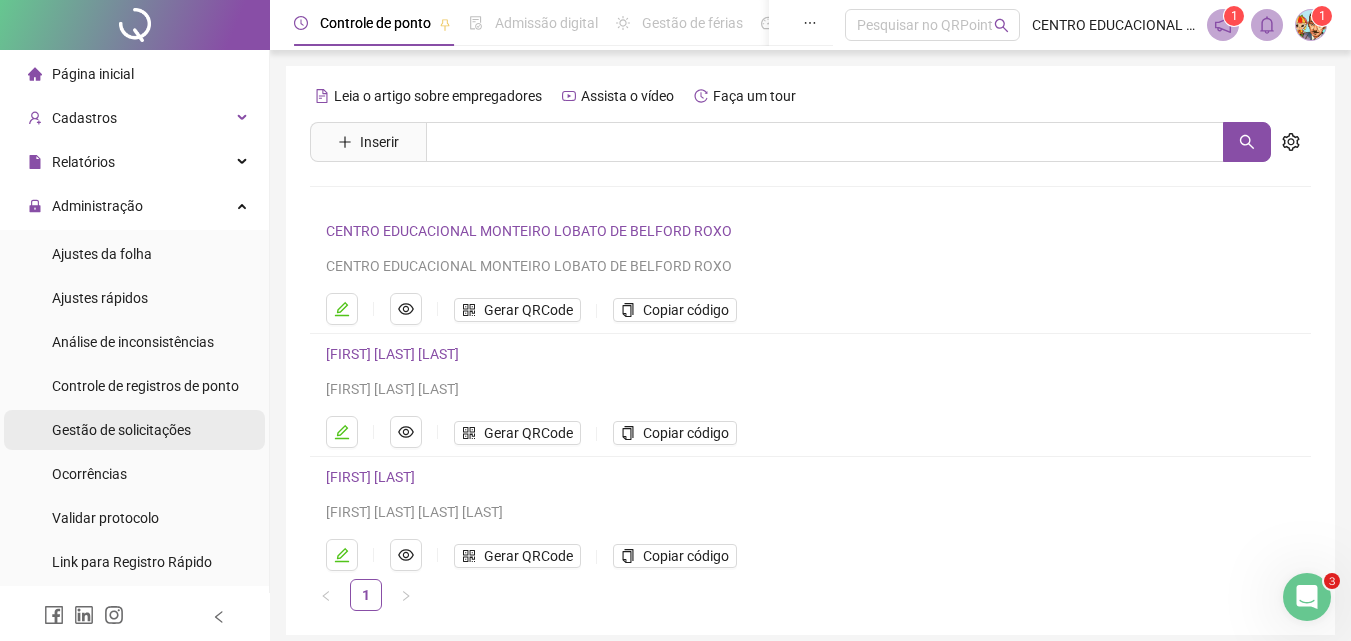click on "Gestão de solicitações" at bounding box center [121, 430] 